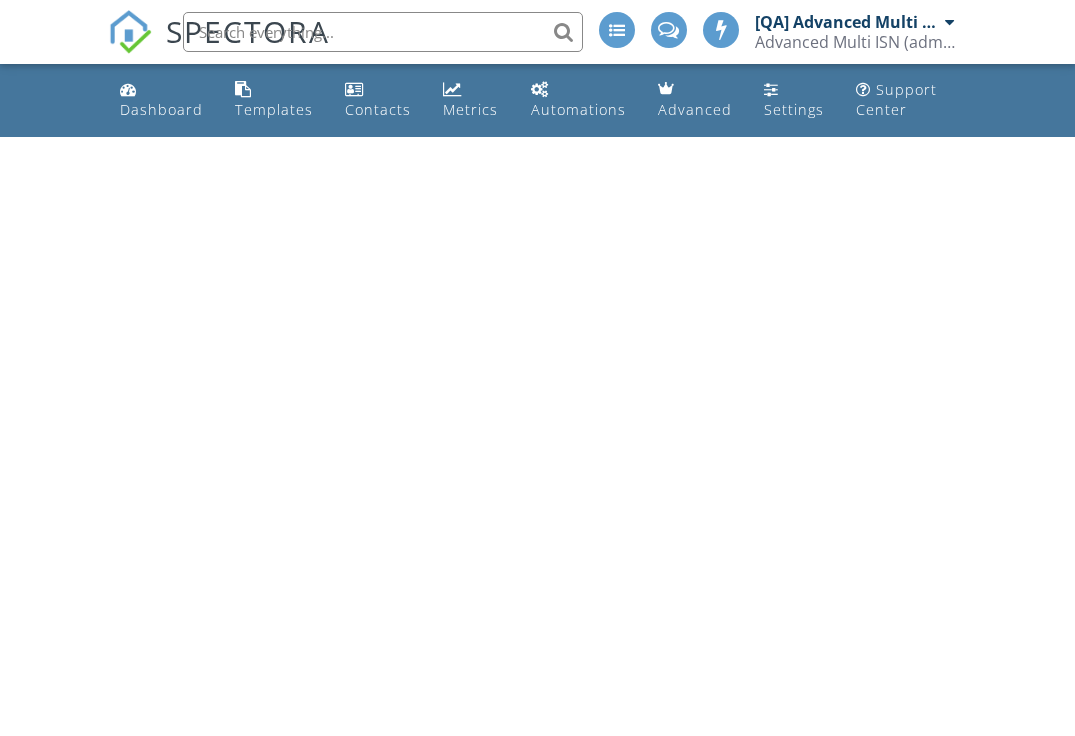 scroll, scrollTop: 0, scrollLeft: 0, axis: both 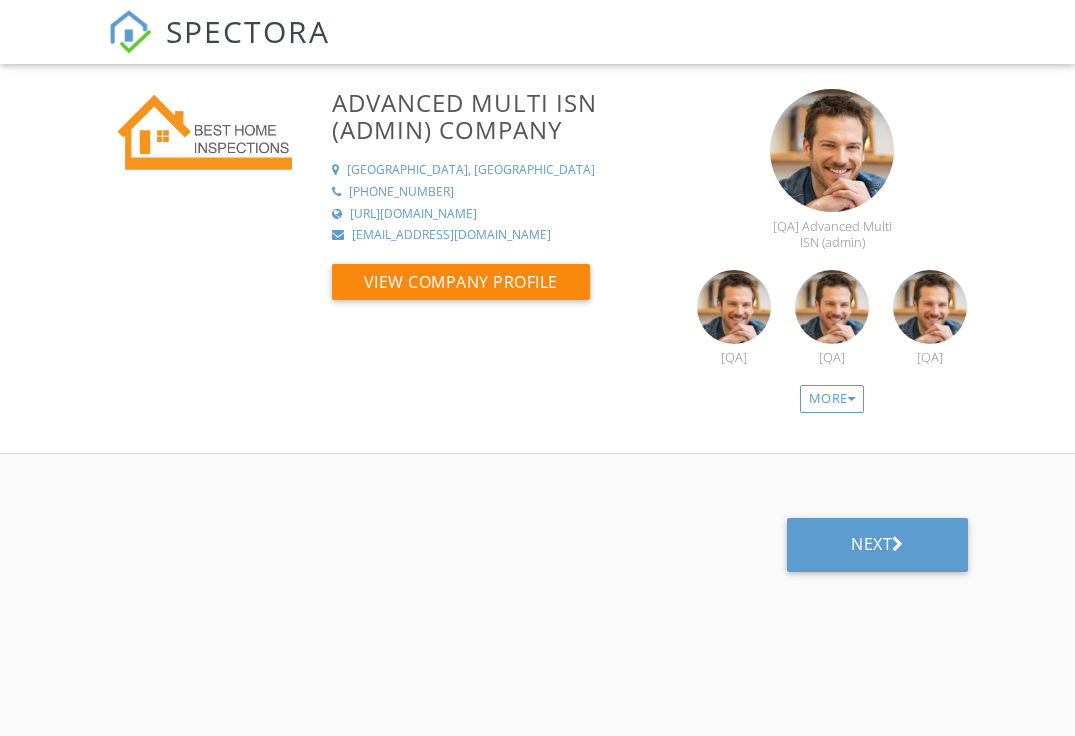select on "6" 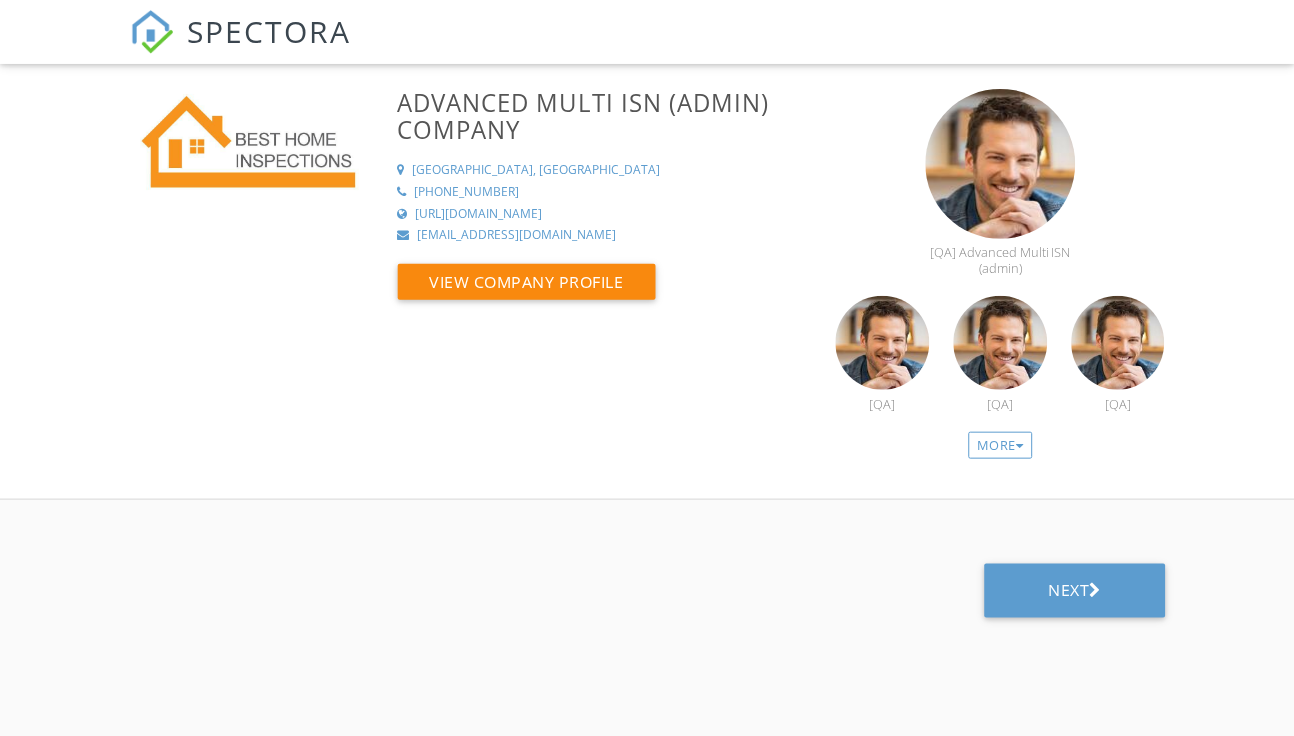 scroll, scrollTop: 0, scrollLeft: 0, axis: both 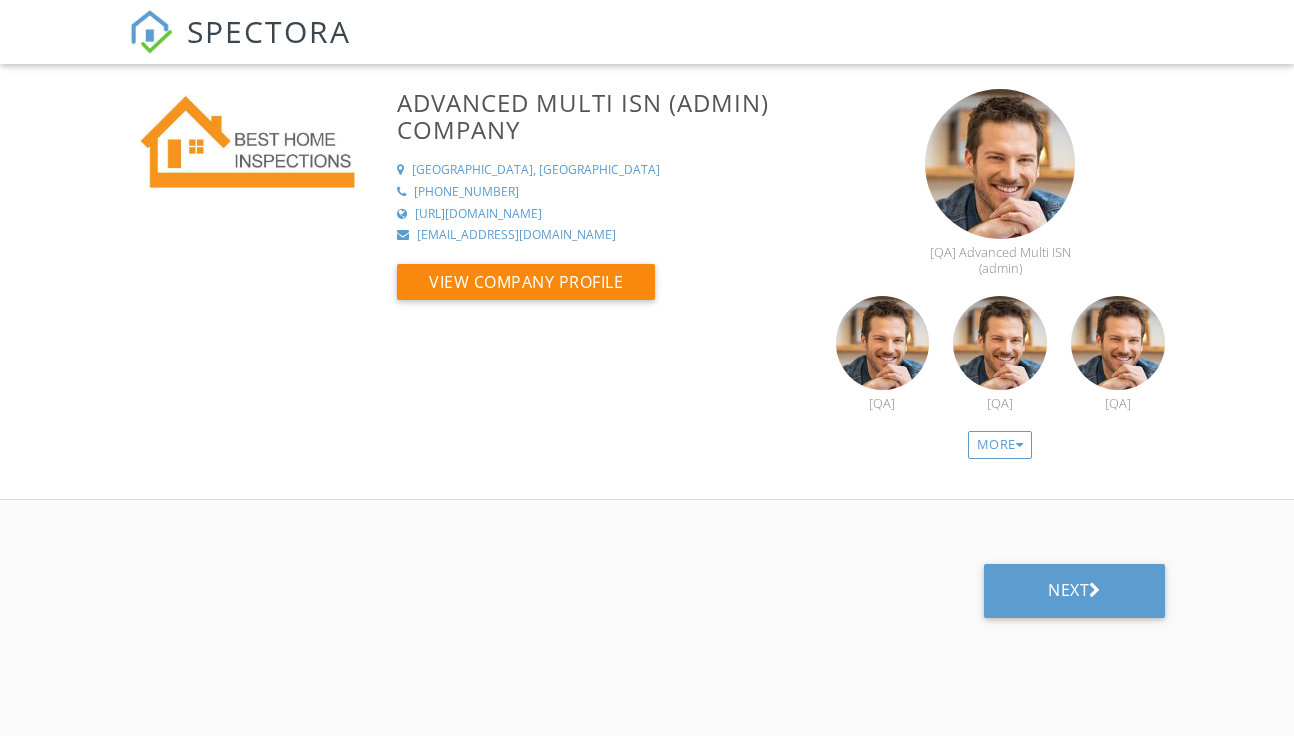 select on "6" 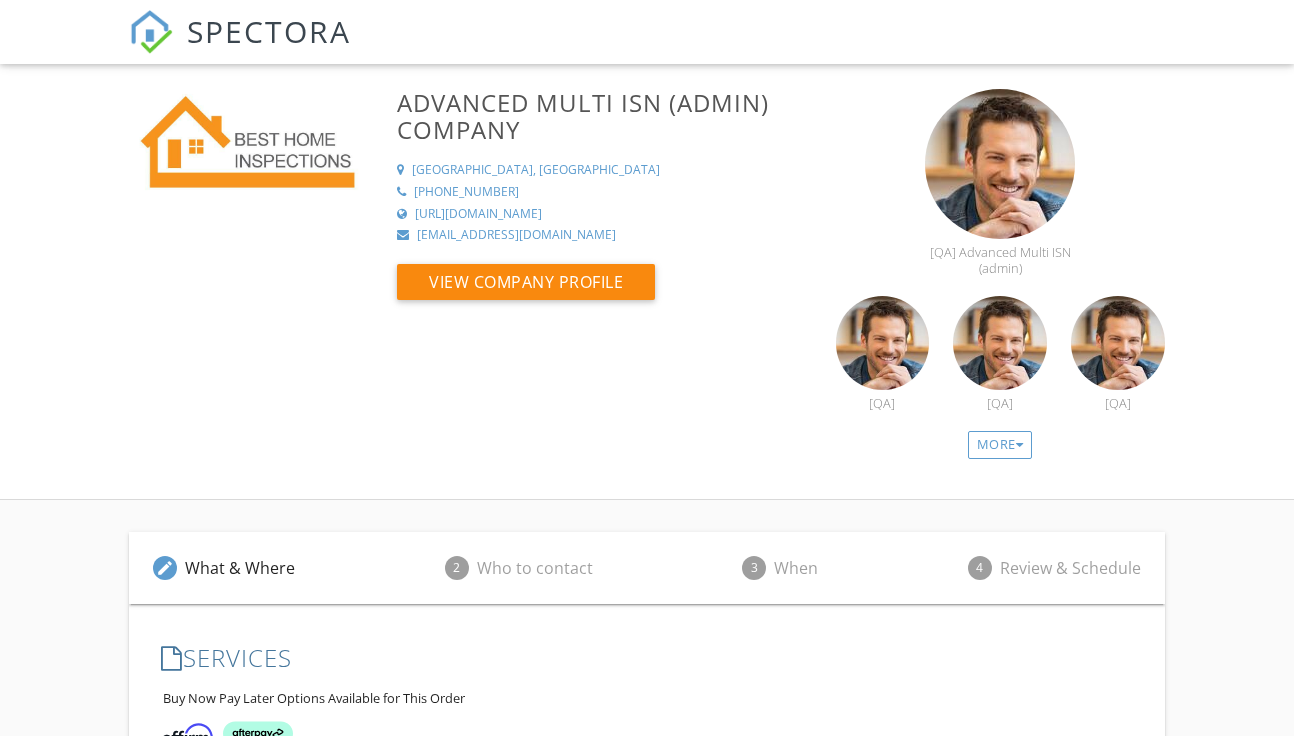 scroll, scrollTop: 553, scrollLeft: 0, axis: vertical 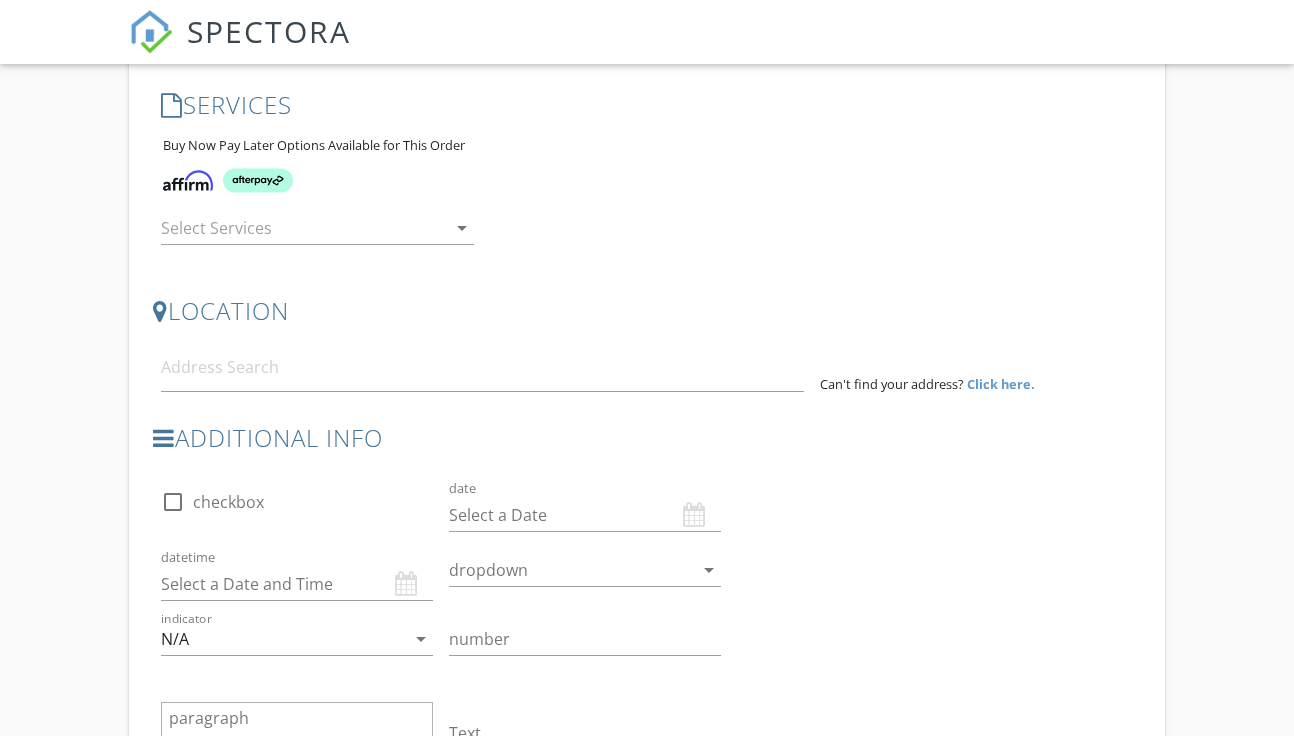 click at bounding box center (303, 228) 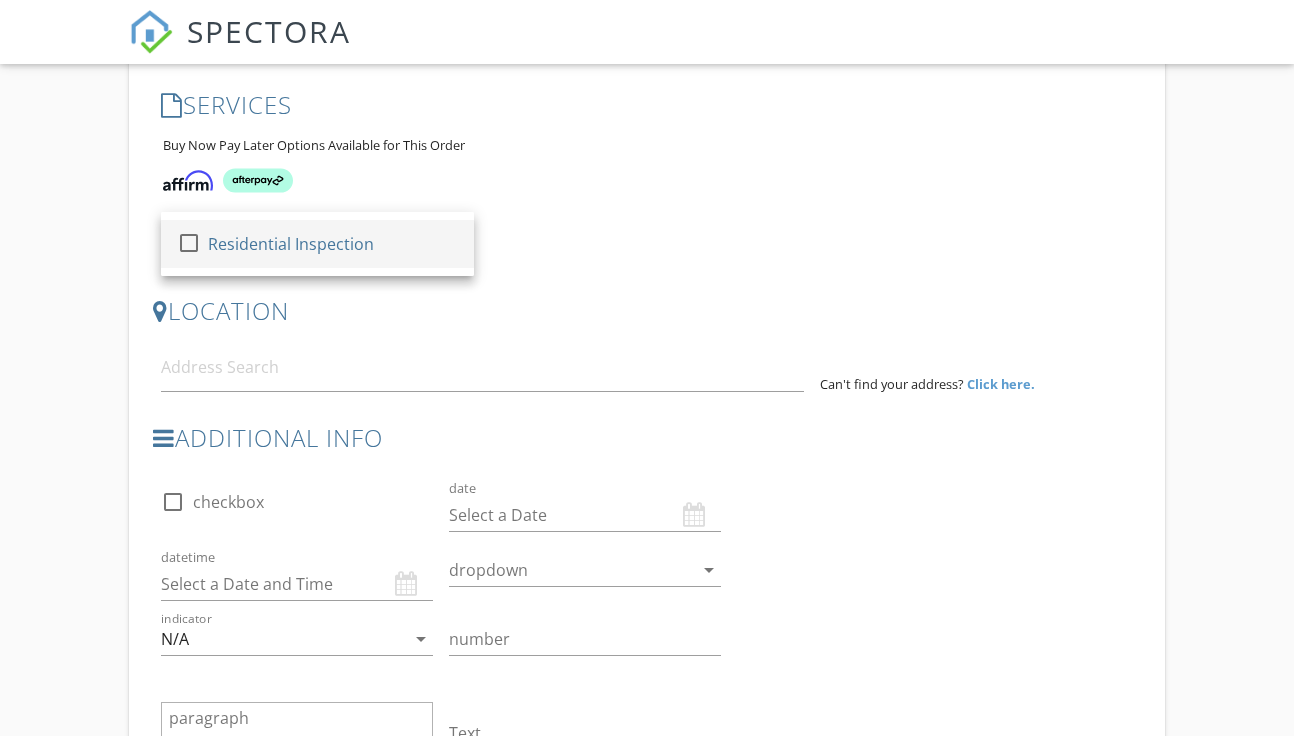 click on "Residential Inspection" at bounding box center [292, 244] 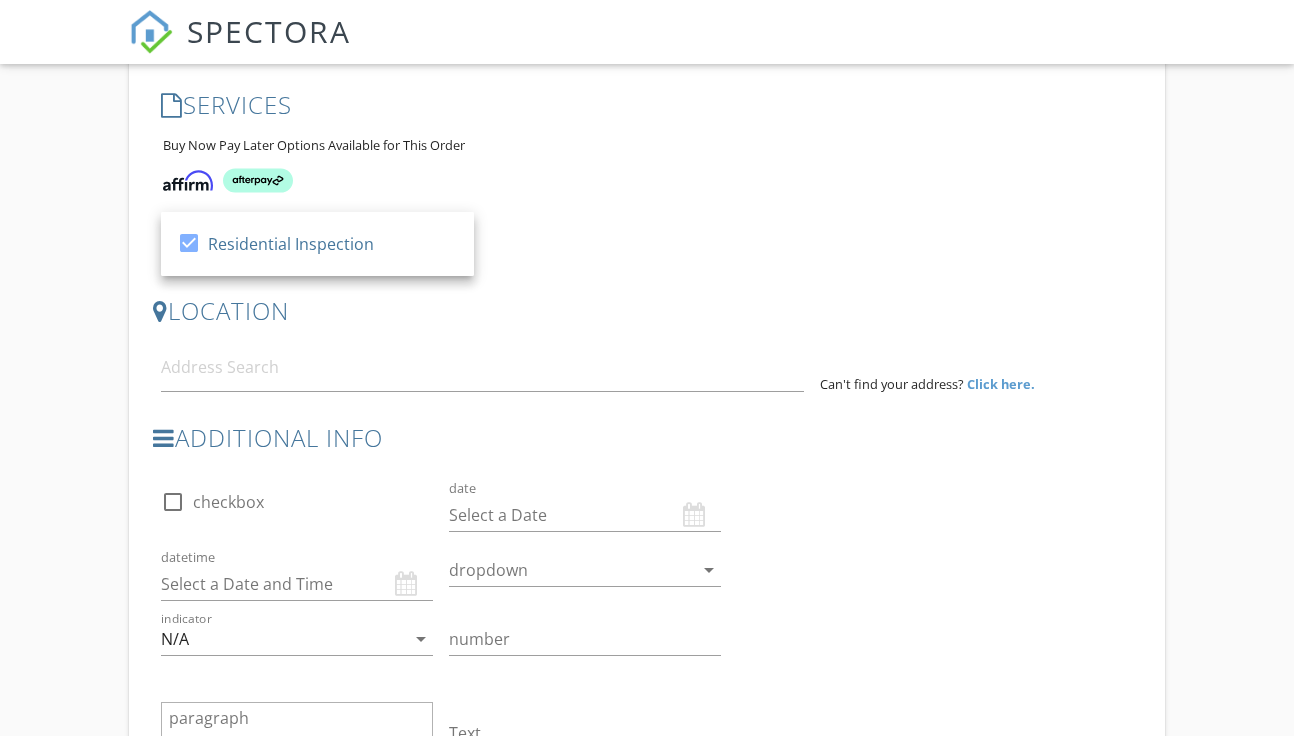 click at bounding box center [482, 367] 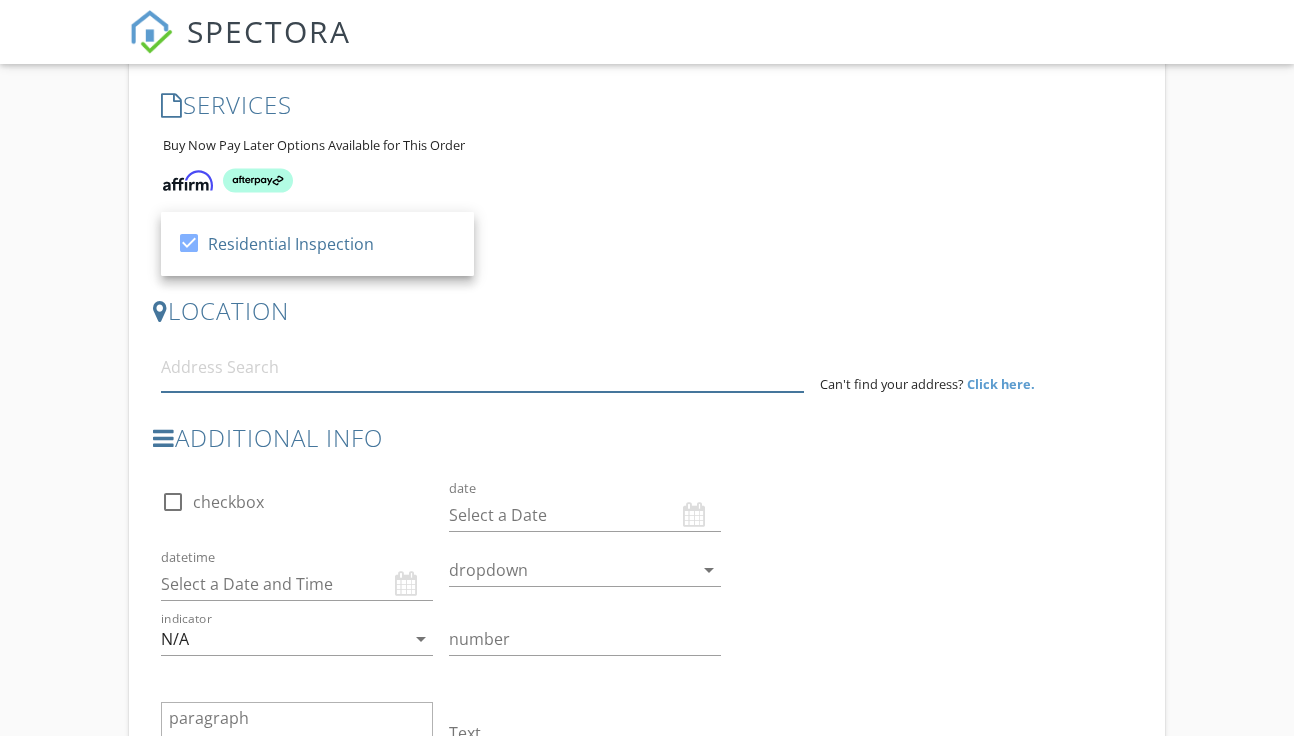 click at bounding box center [482, 367] 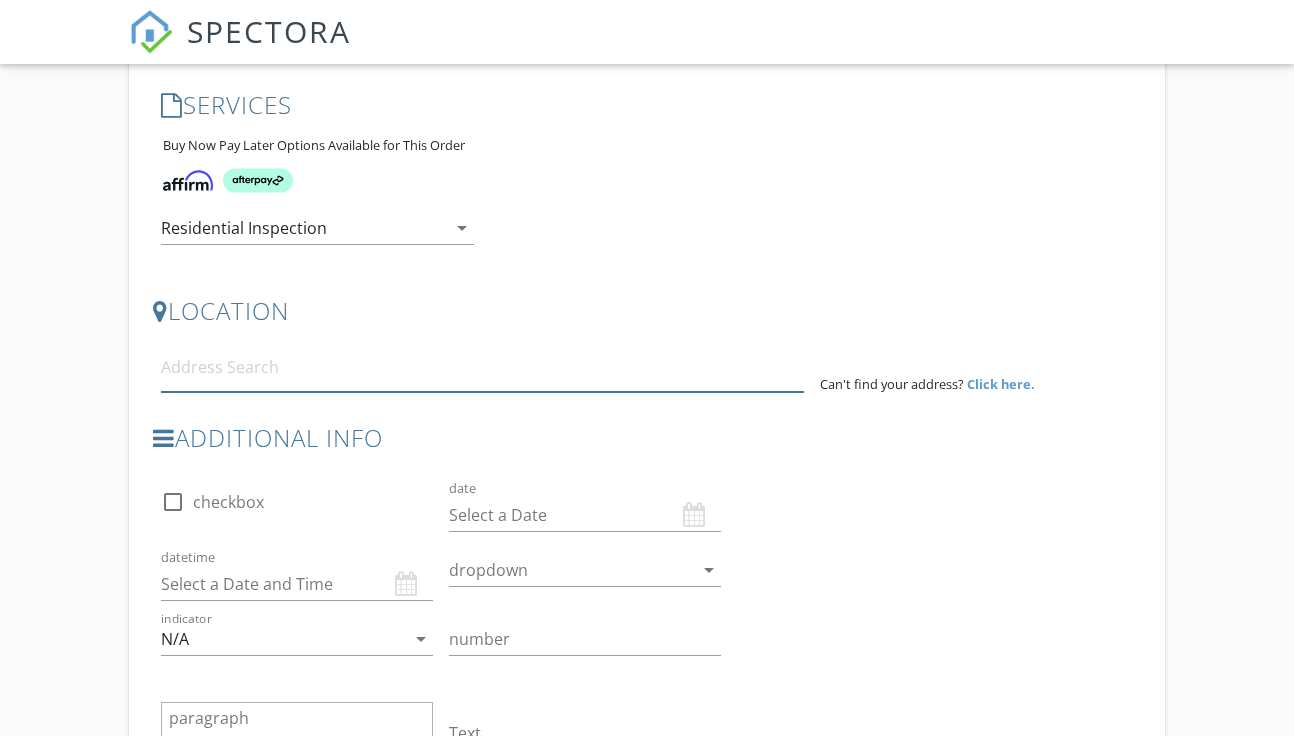click at bounding box center [482, 367] 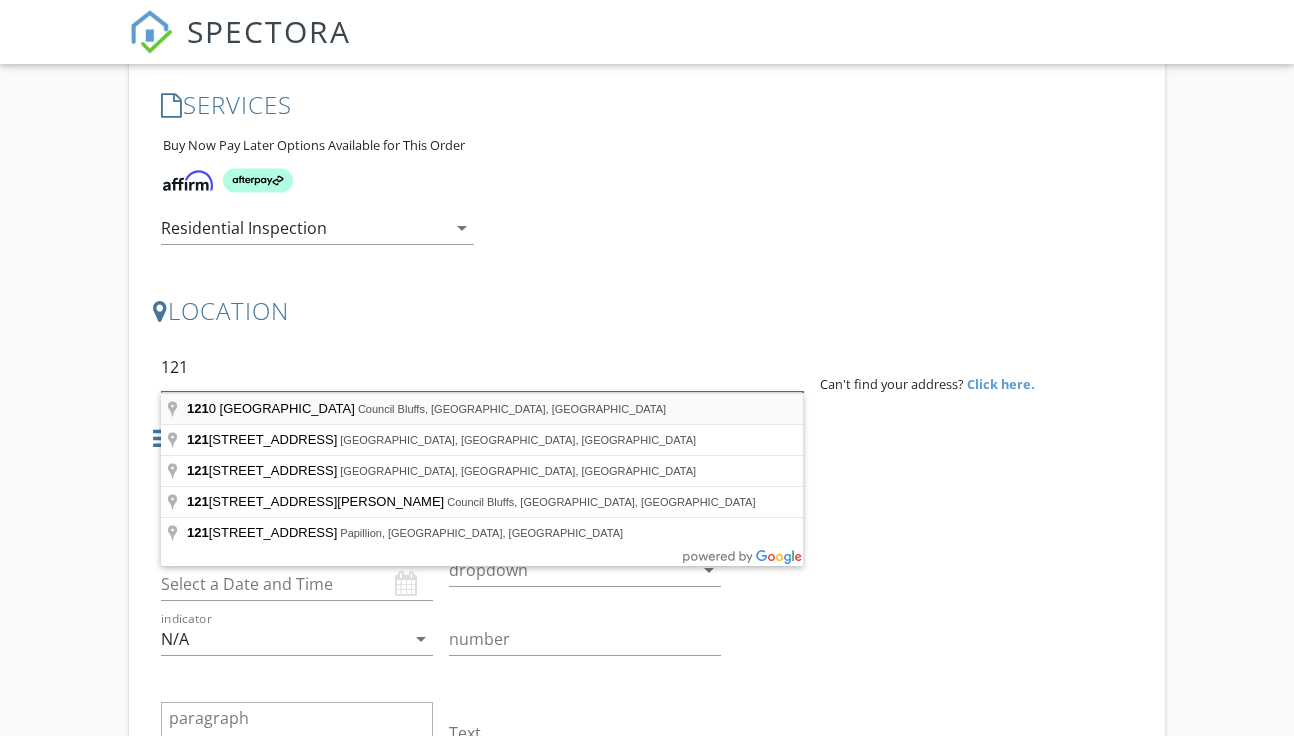 click on "121" at bounding box center [198, 408] 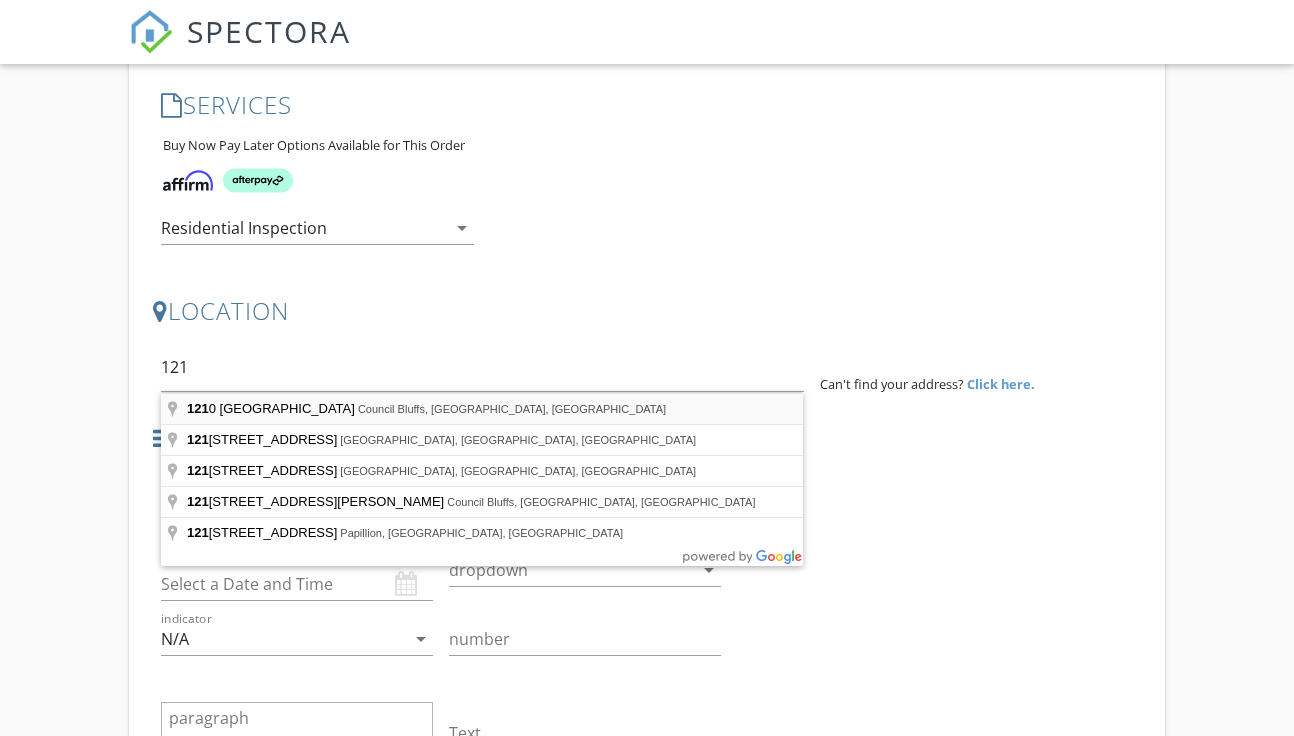 type on "1210 35th Avenue, Council Bluffs, IA, USA" 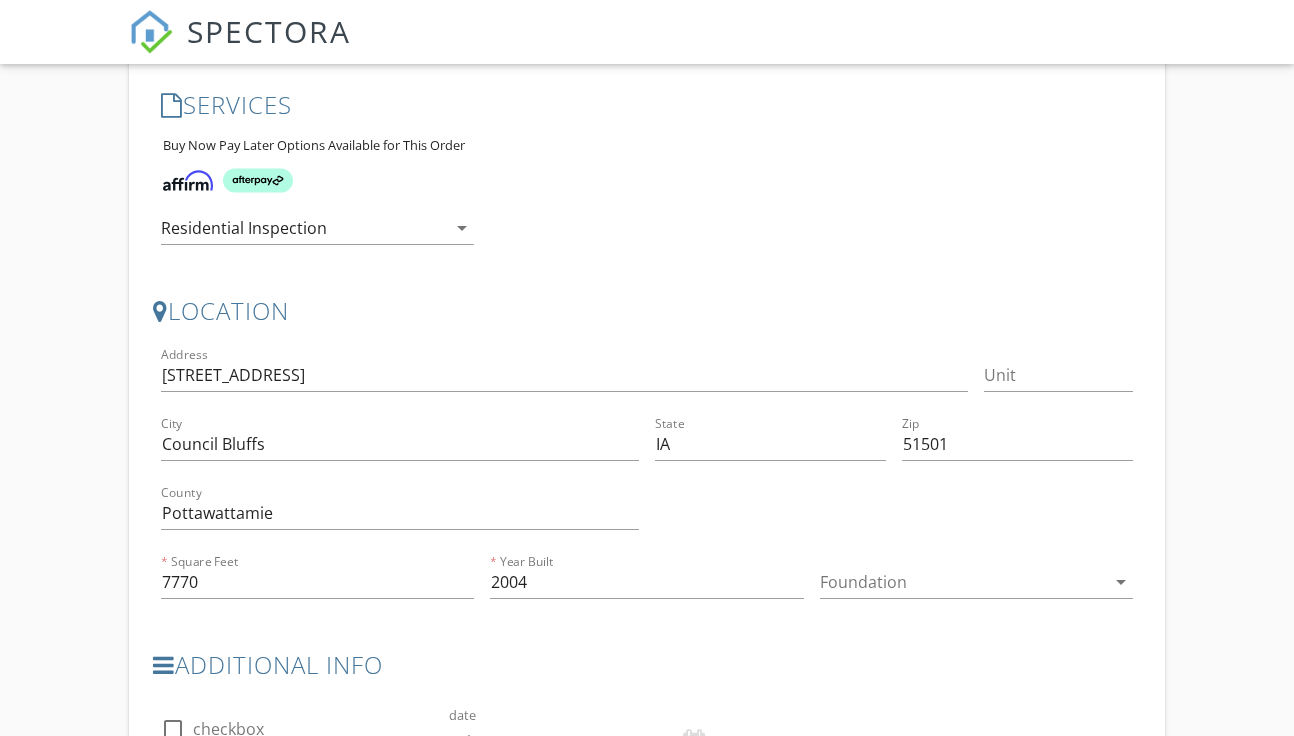 click on "7770" at bounding box center [317, 582] 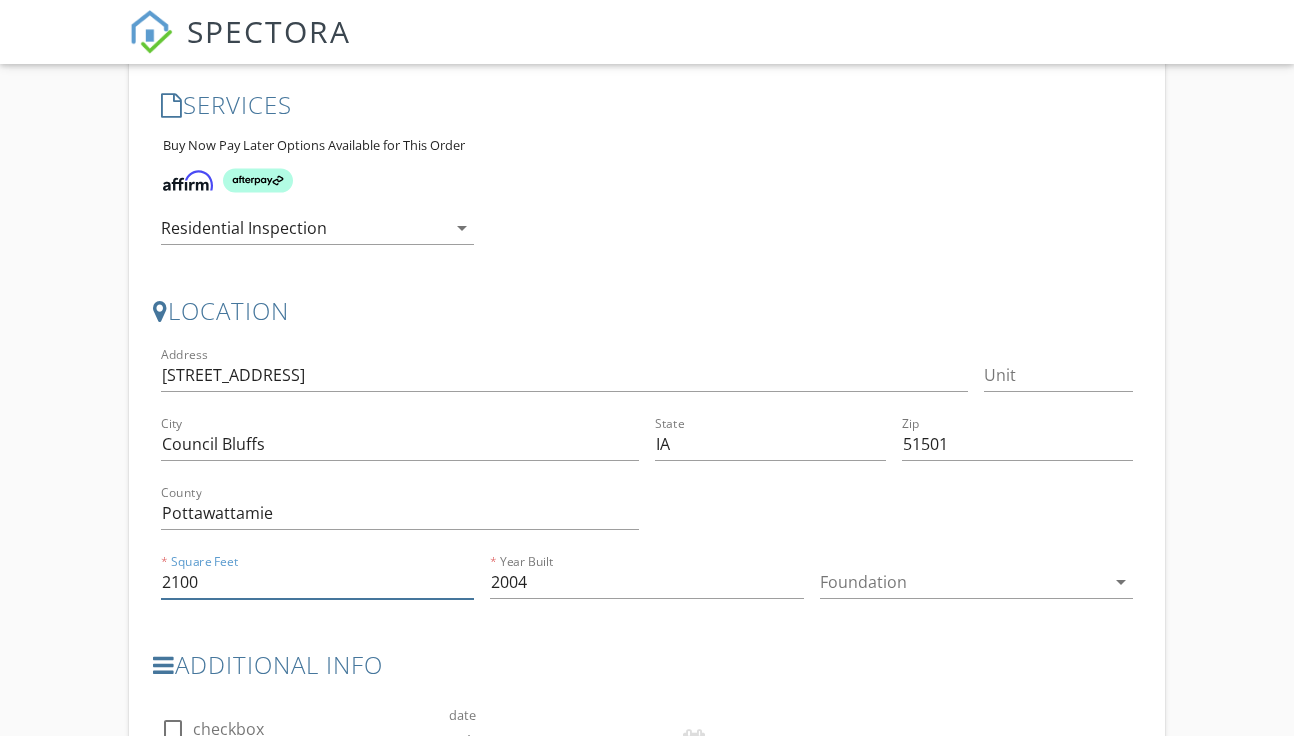 click on "2004" at bounding box center (646, 582) 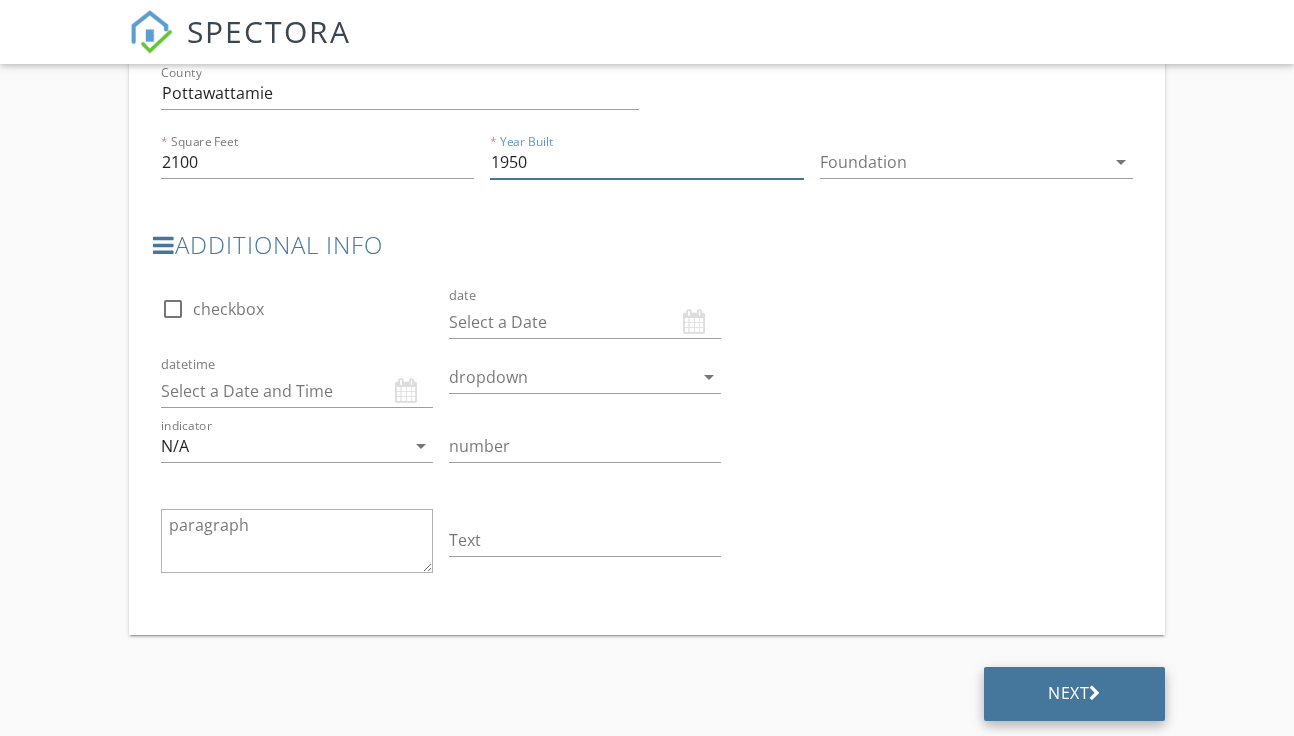 click on "Next" at bounding box center (1074, 693) 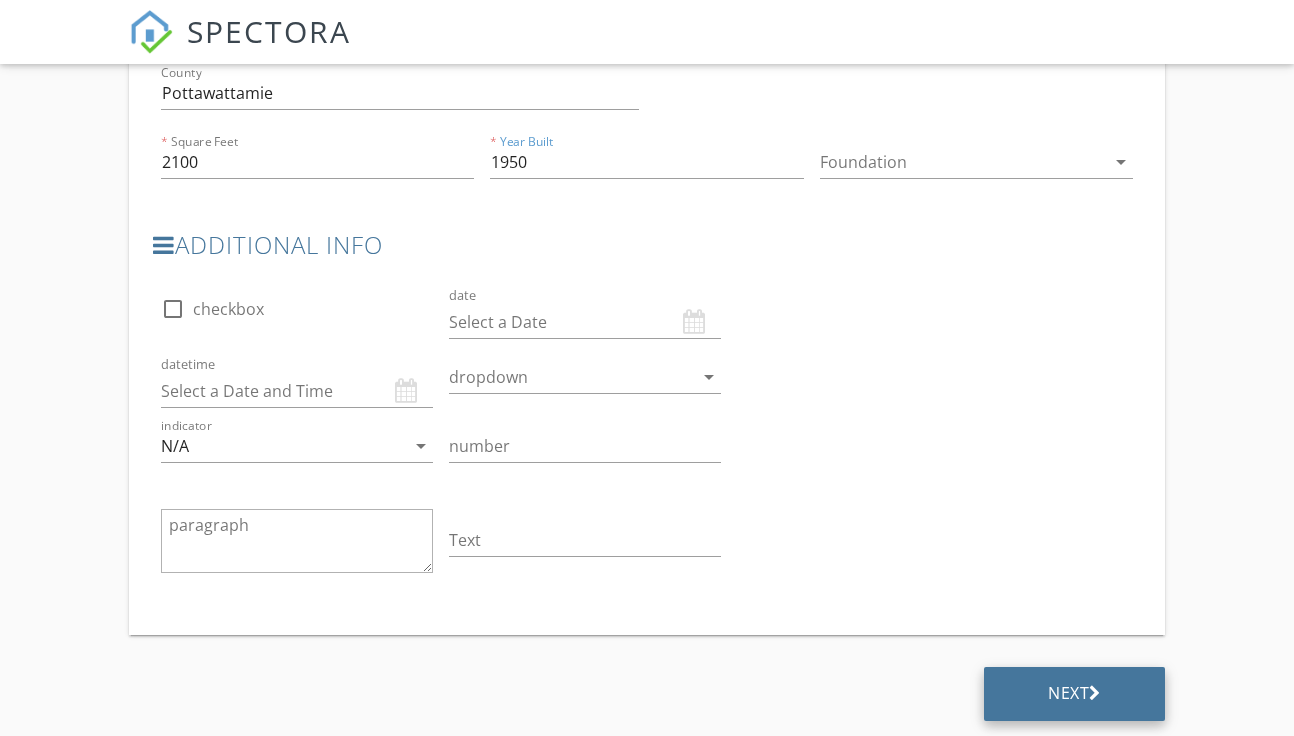 click on "Next" at bounding box center [1074, 693] 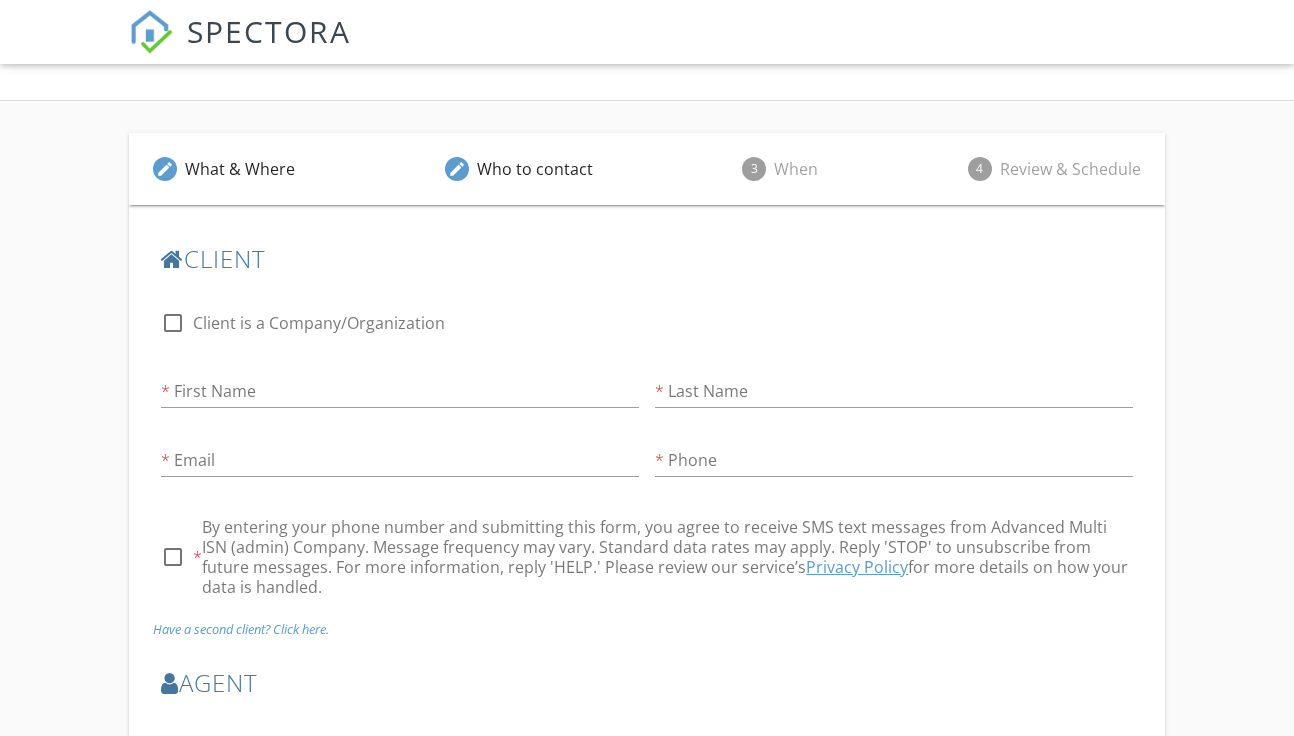 scroll, scrollTop: 390, scrollLeft: 0, axis: vertical 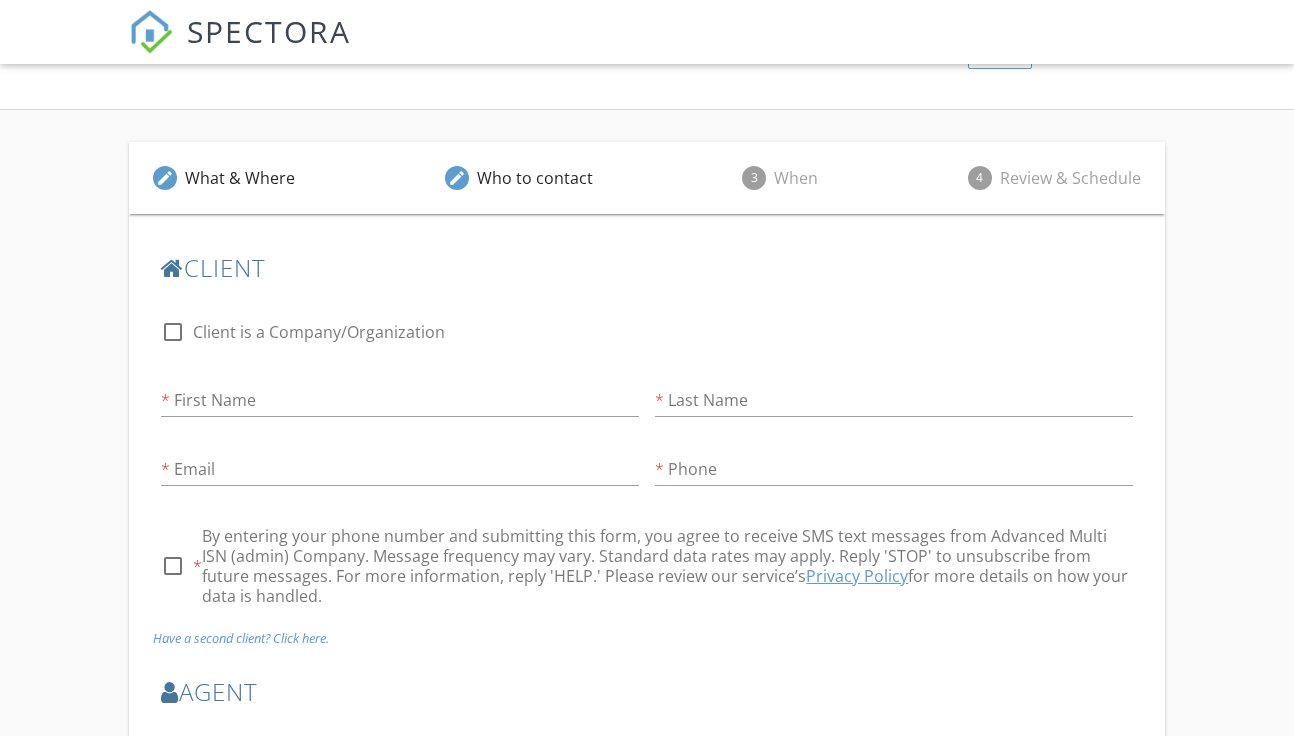 click on "First Name" at bounding box center (400, 400) 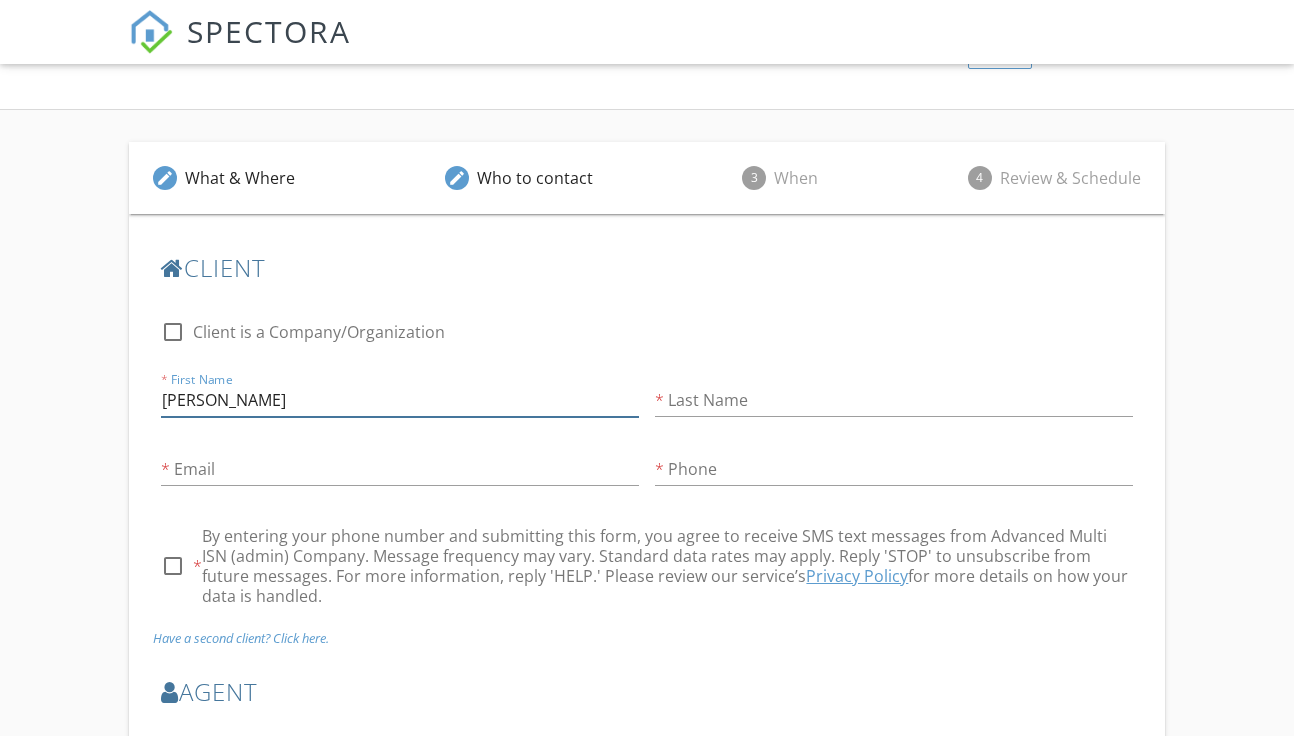 click on "Last Name" at bounding box center (894, 400) 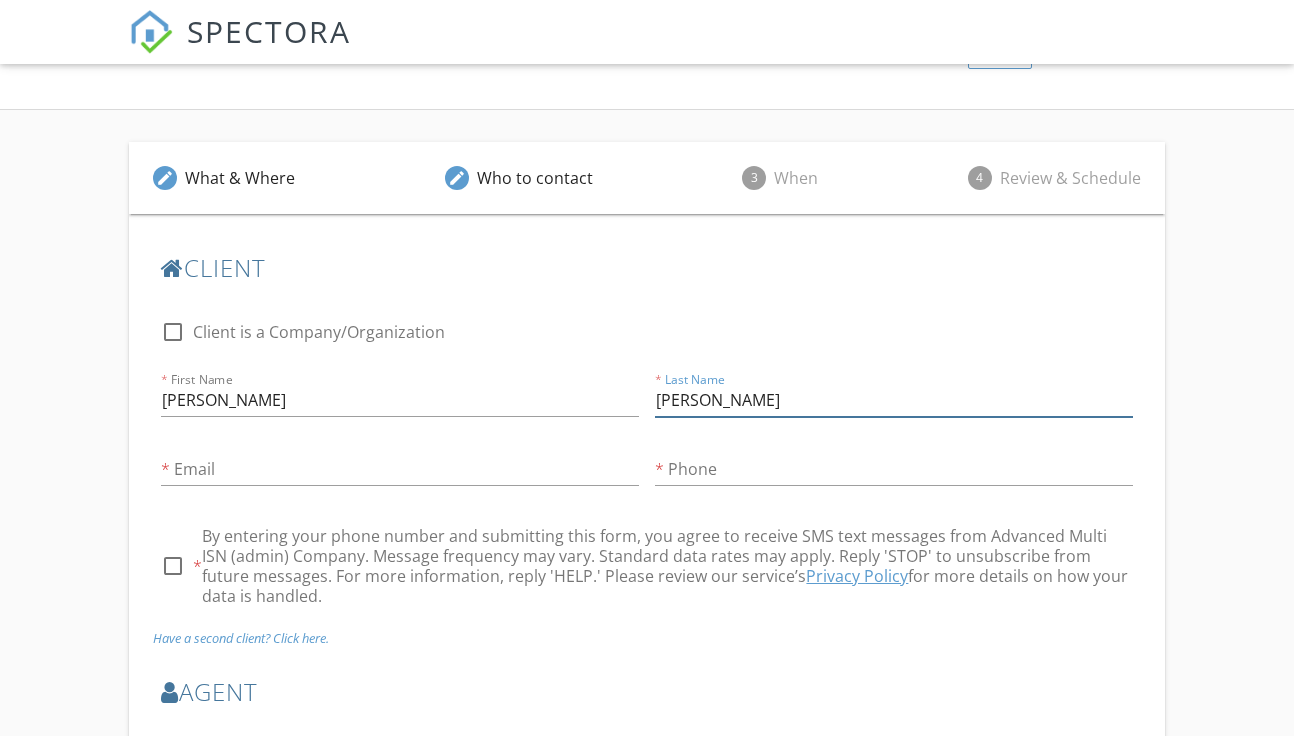 click on "Email" at bounding box center (400, 469) 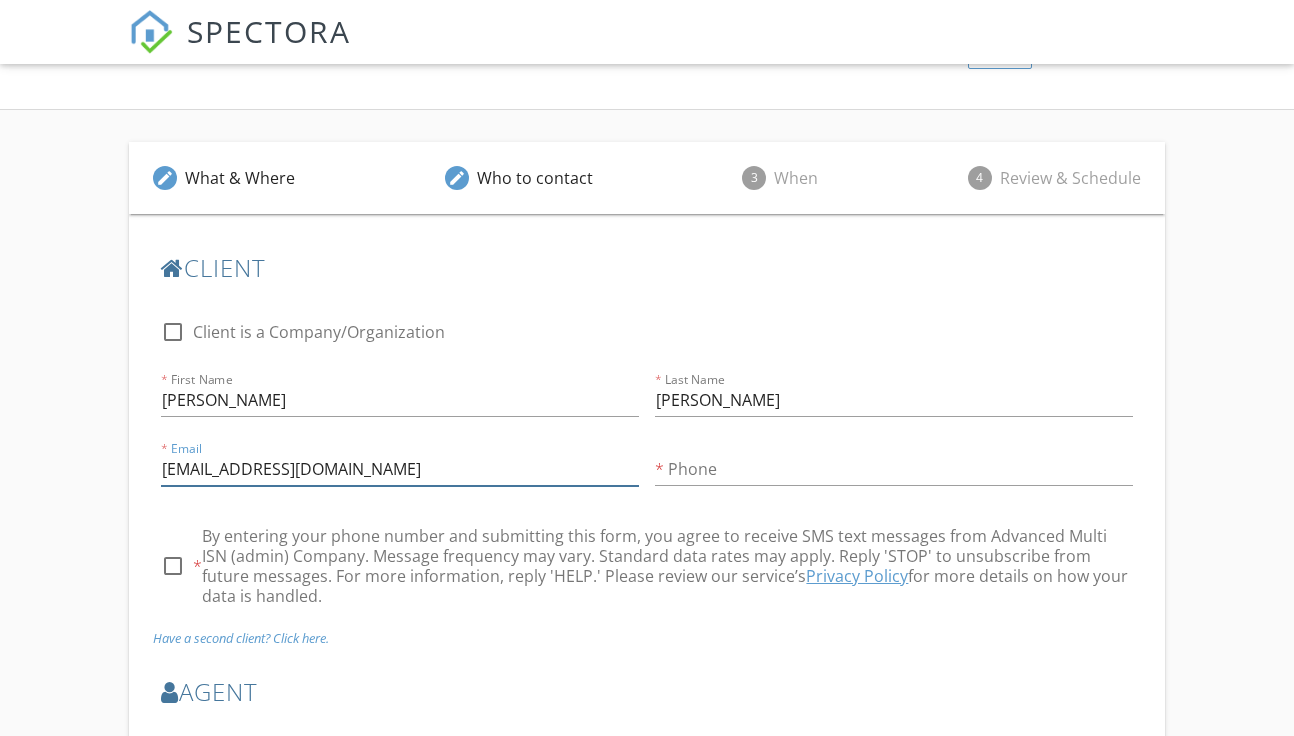 click on "Phone" at bounding box center (894, 469) 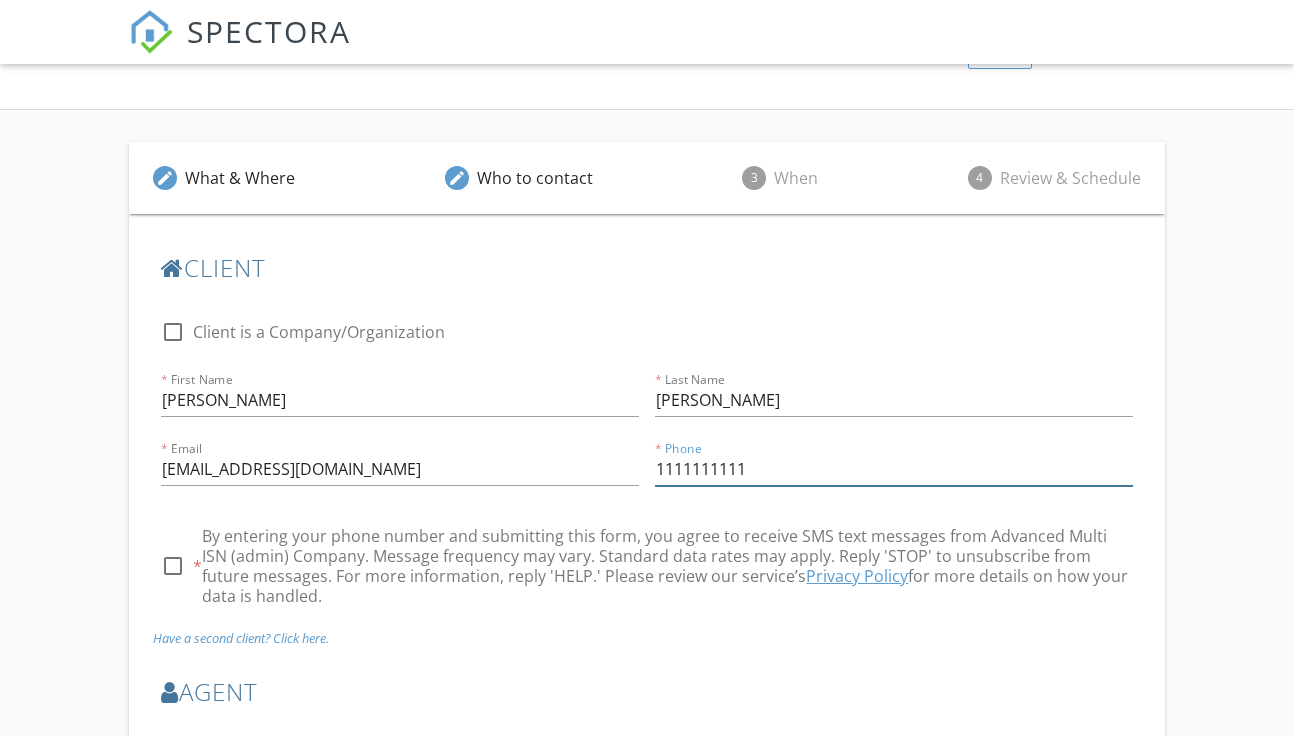 click on "By entering your phone number and submitting this form, you agree to receive SMS text messages from
Advanced Multi ISN (admin) Company. Message frequency may vary. Standard data rates may apply.
Reply 'STOP' to unsubscribe from future messages. For more information, reply 'HELP.' Please review our service’s
Privacy Policy
for more details on how your data is handled." at bounding box center [667, 566] 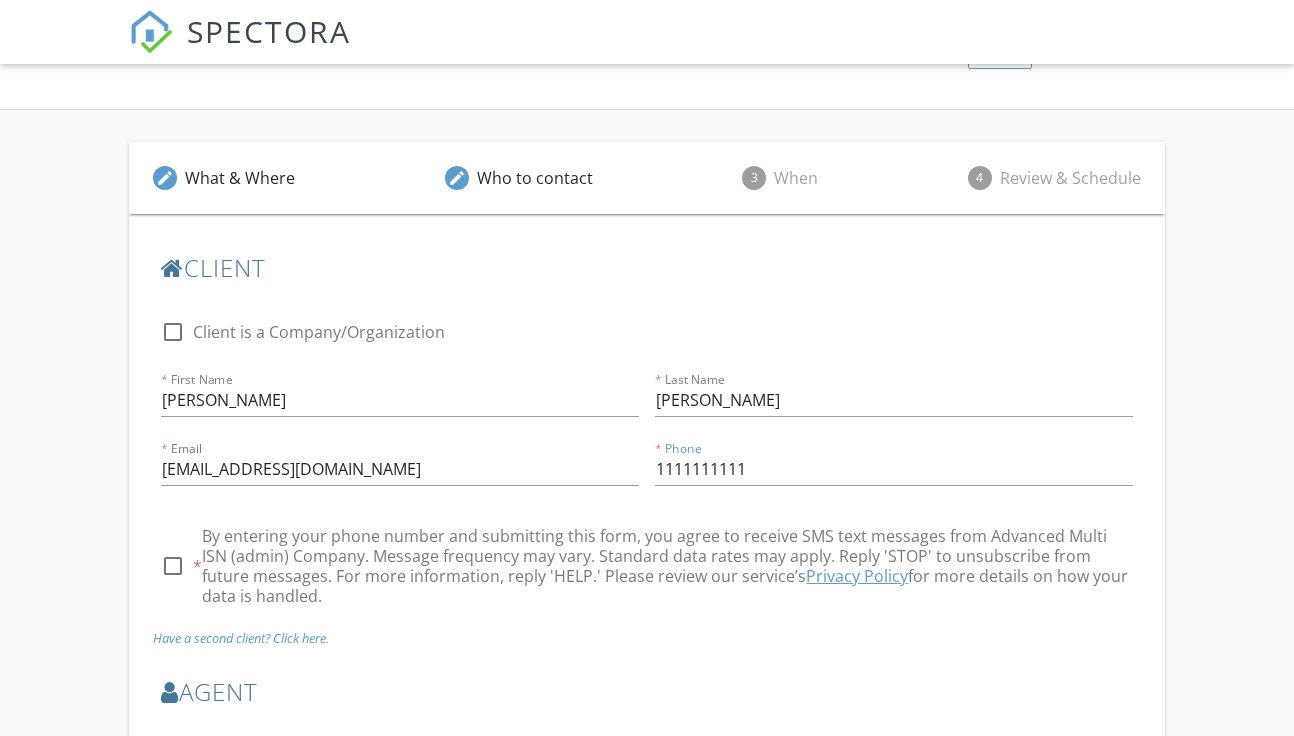 click on "By entering your phone number and submitting this form, you agree to receive SMS text messages from
Advanced Multi ISN (admin) Company. Message frequency may vary. Standard data rates may apply.
Reply 'STOP' to unsubscribe from future messages. For more information, reply 'HELP.' Please review our service’s
Privacy Policy
for more details on how your data is handled." at bounding box center (667, 566) 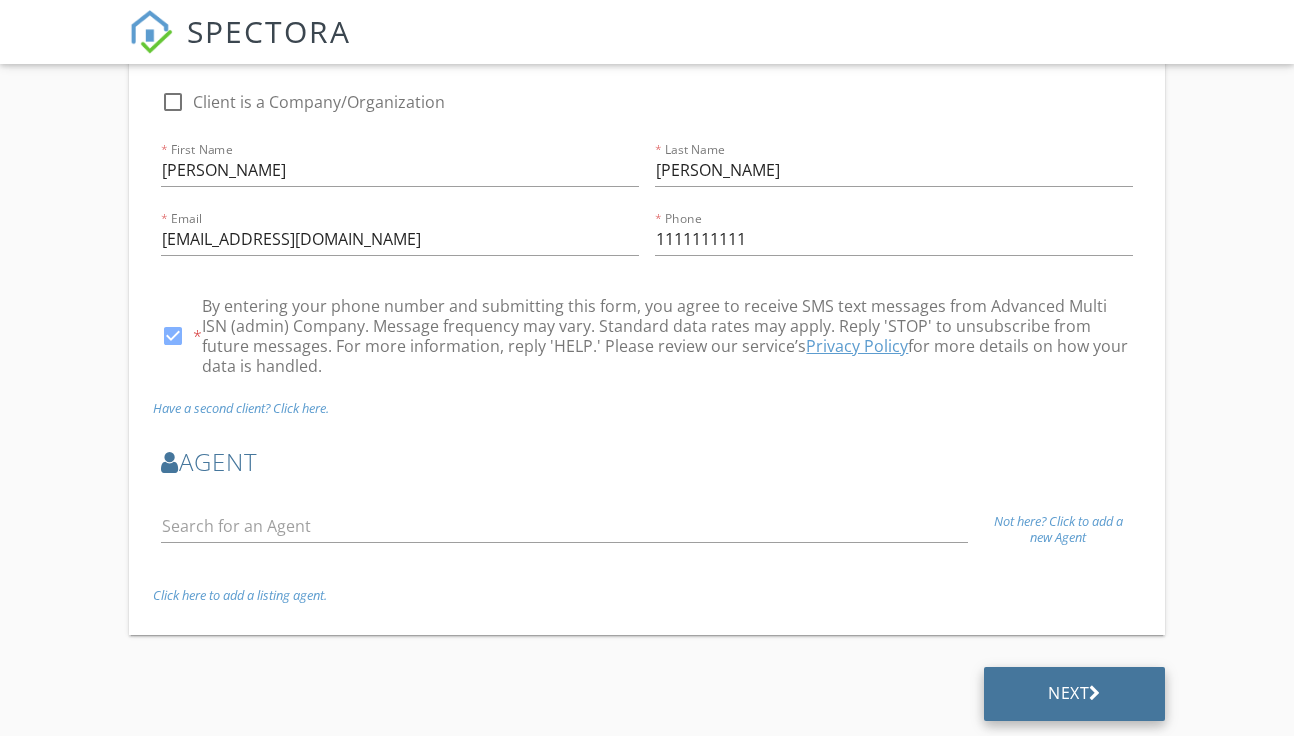click on "Next" at bounding box center (1074, 693) 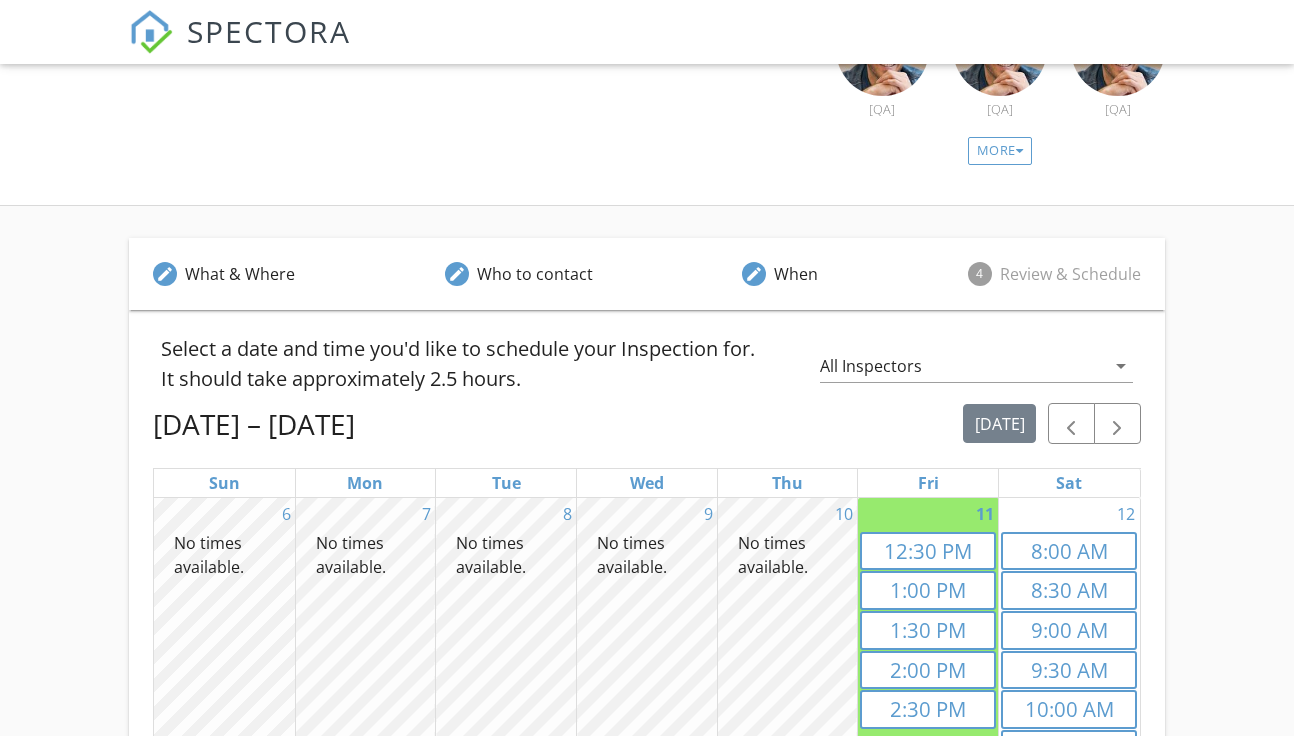 scroll, scrollTop: 390, scrollLeft: 0, axis: vertical 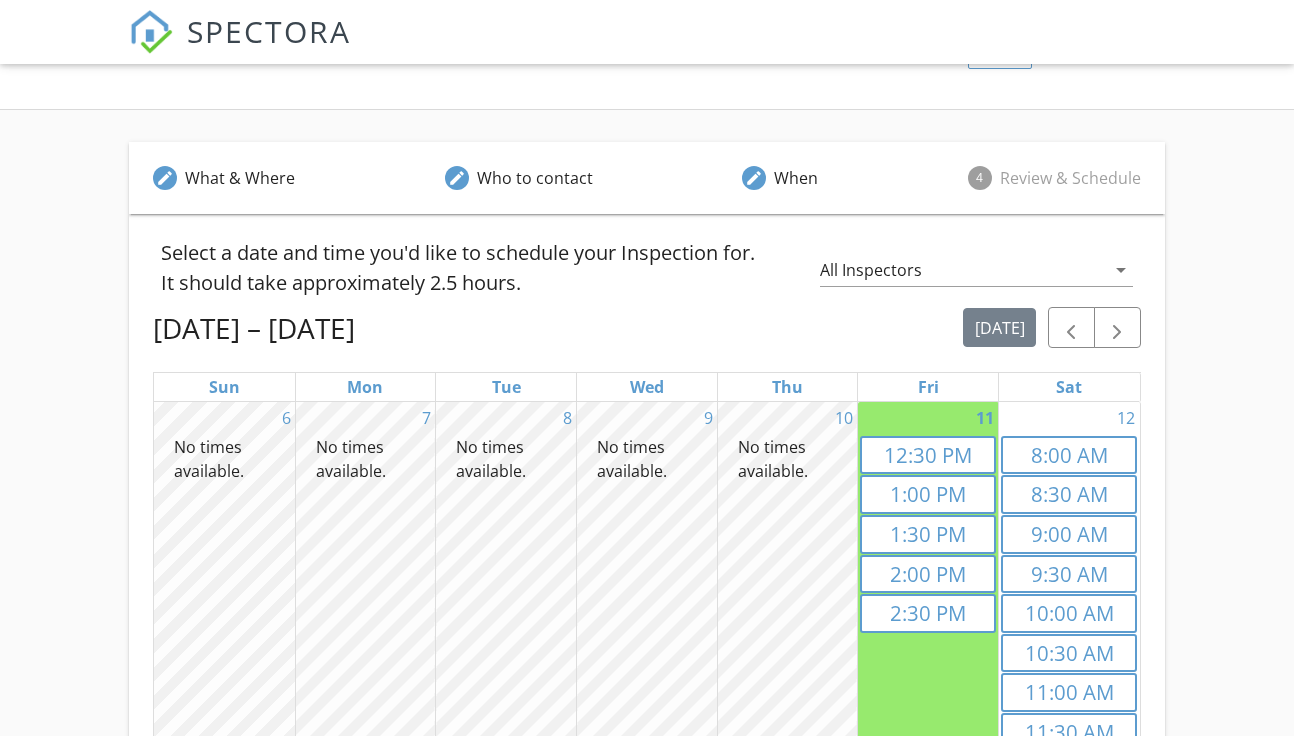 click on "All Inspectors" at bounding box center [871, 270] 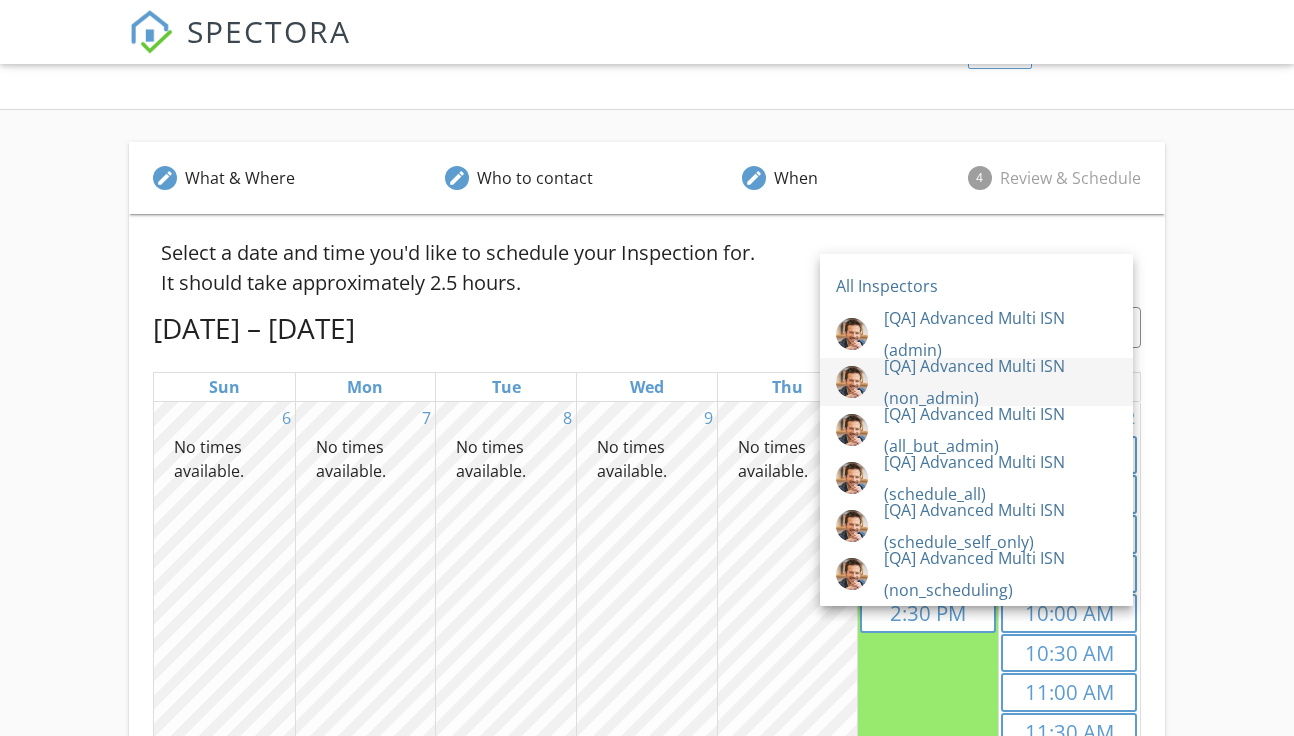 click on "[QA] Advanced Multi ISN (non_admin)" at bounding box center (1000, 382) 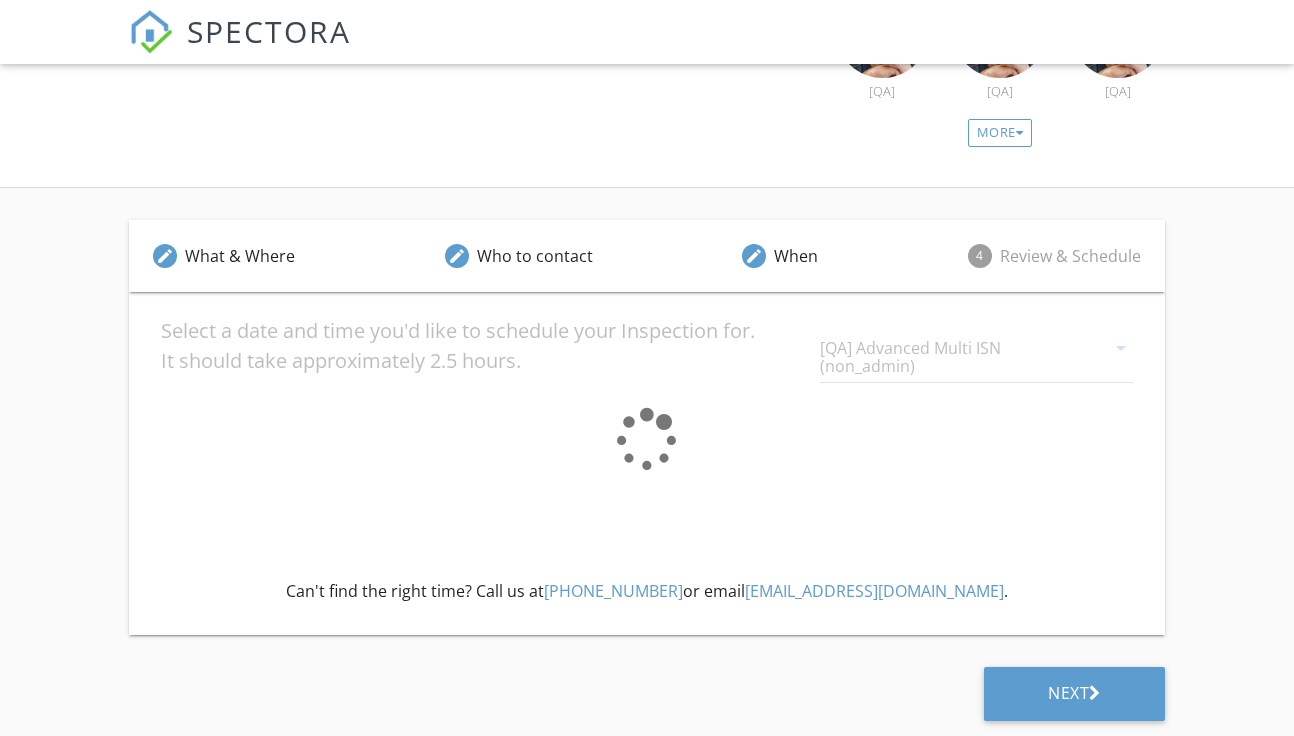 scroll, scrollTop: 390, scrollLeft: 0, axis: vertical 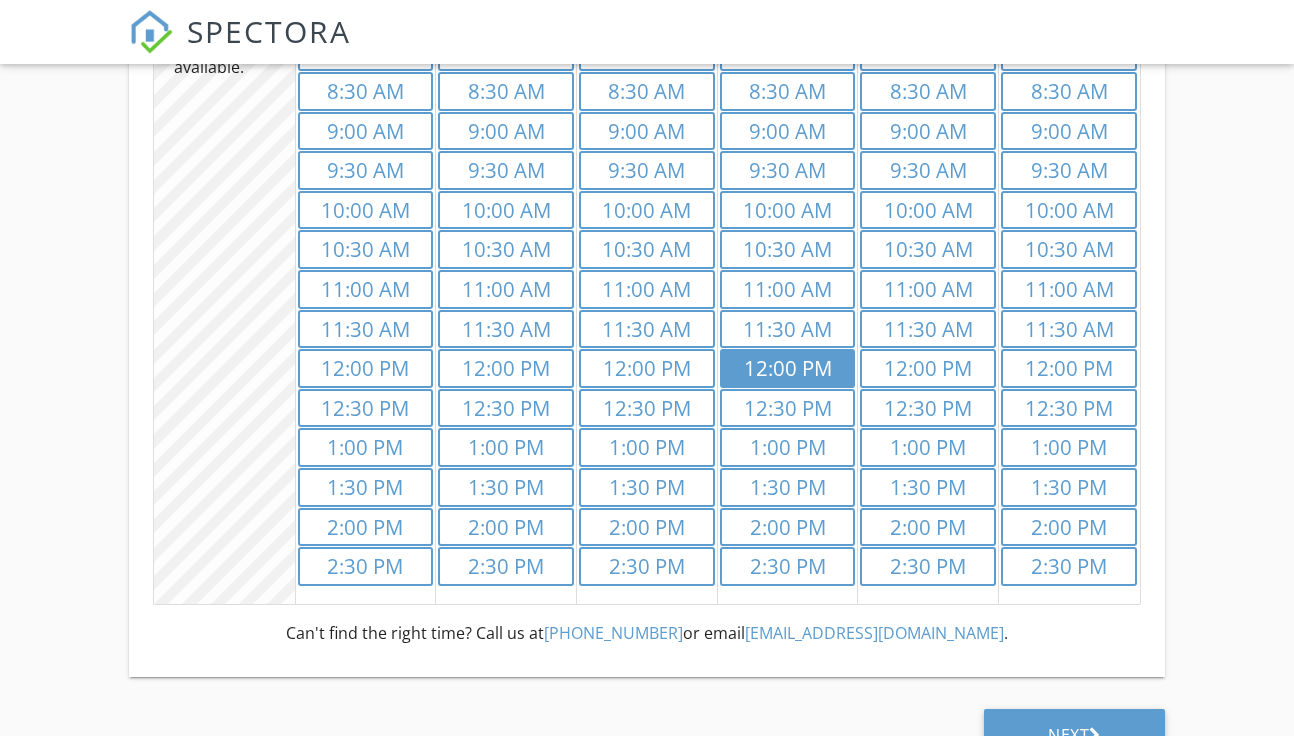 click on "12:00 PM" at bounding box center (788, 368) 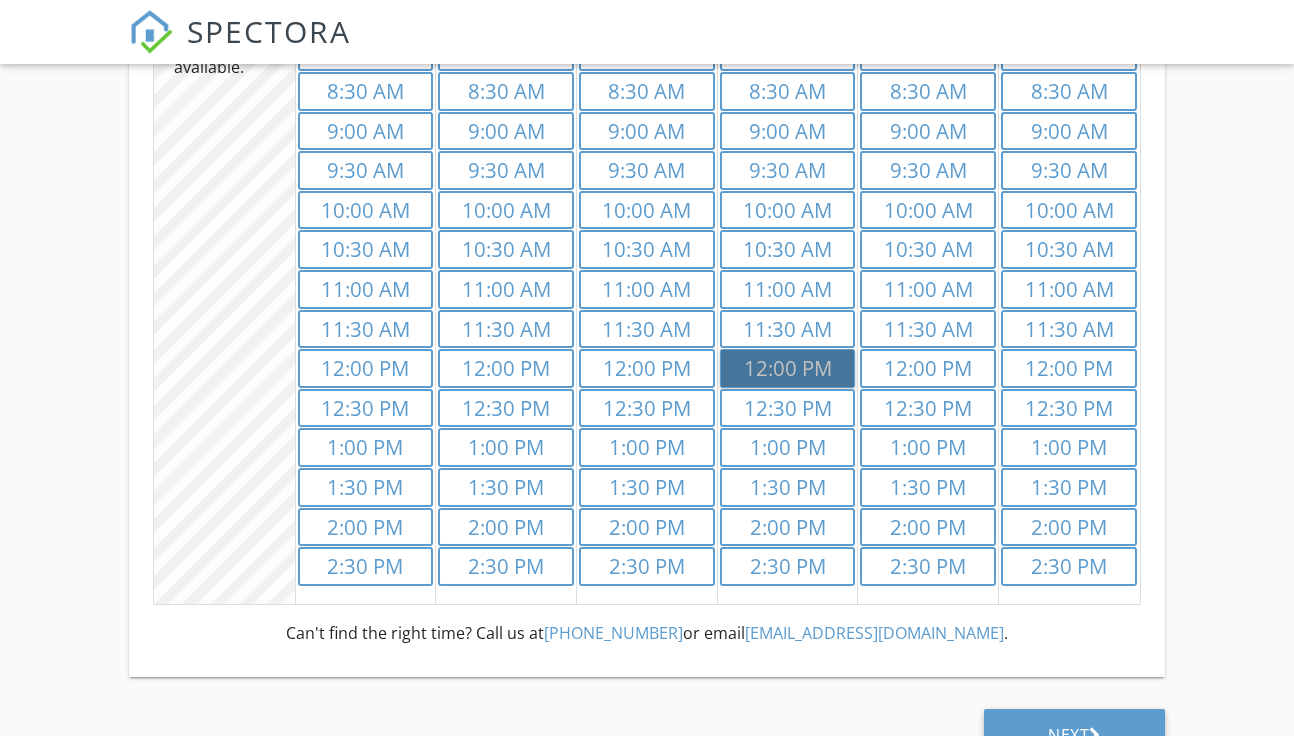 click on "12p 12:00 PM" at bounding box center (788, 368) 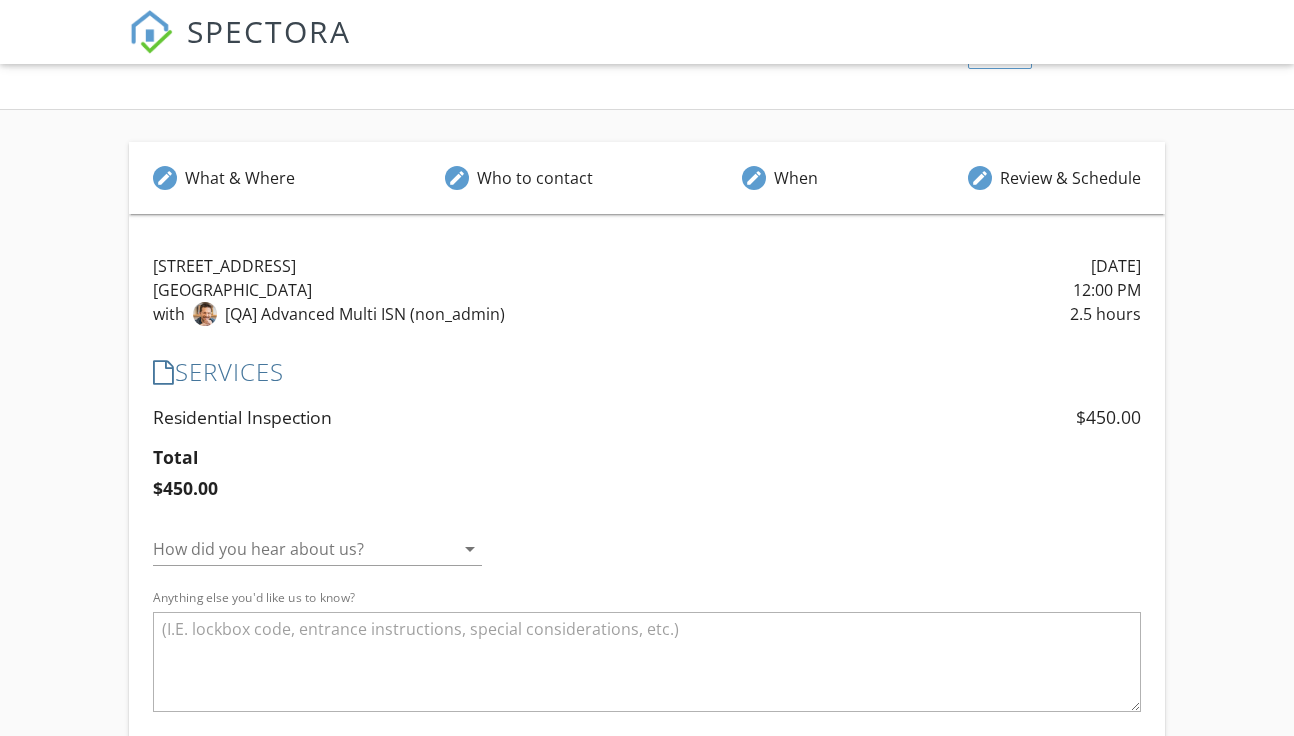 scroll, scrollTop: 513, scrollLeft: 0, axis: vertical 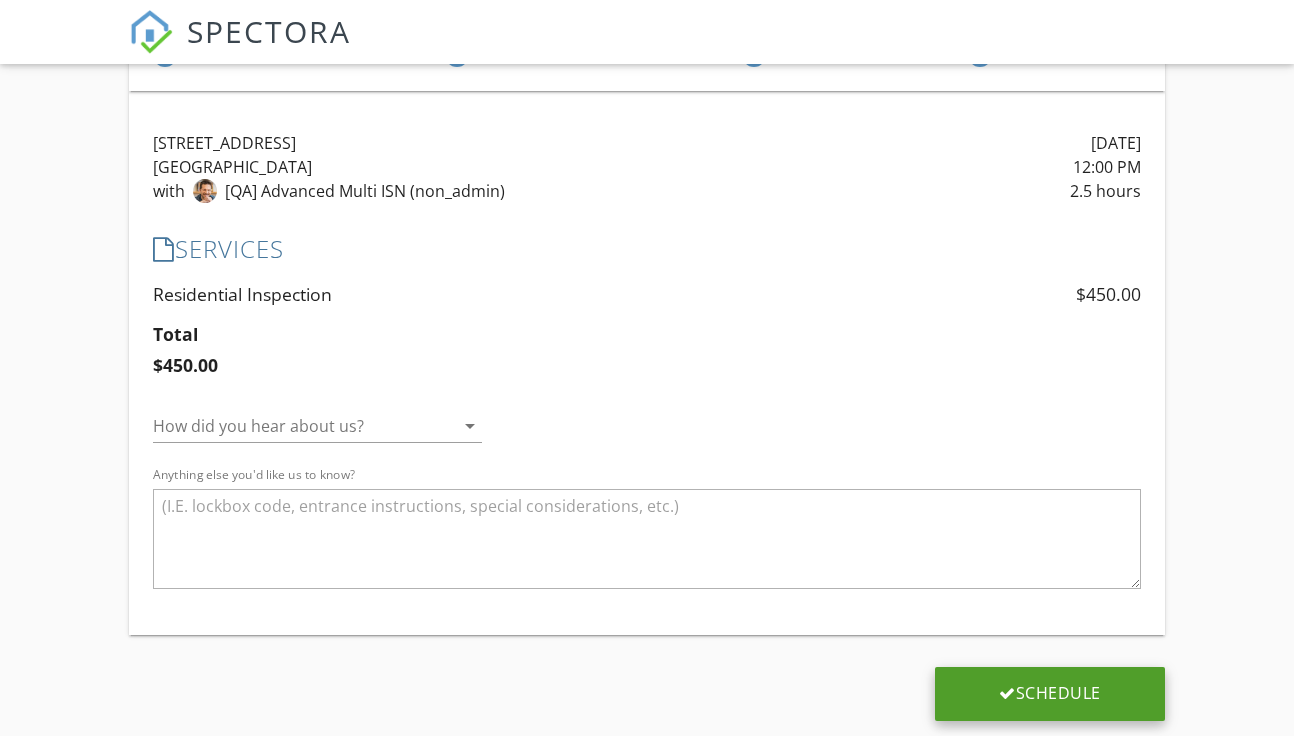 click on "Schedule" at bounding box center [1050, 693] 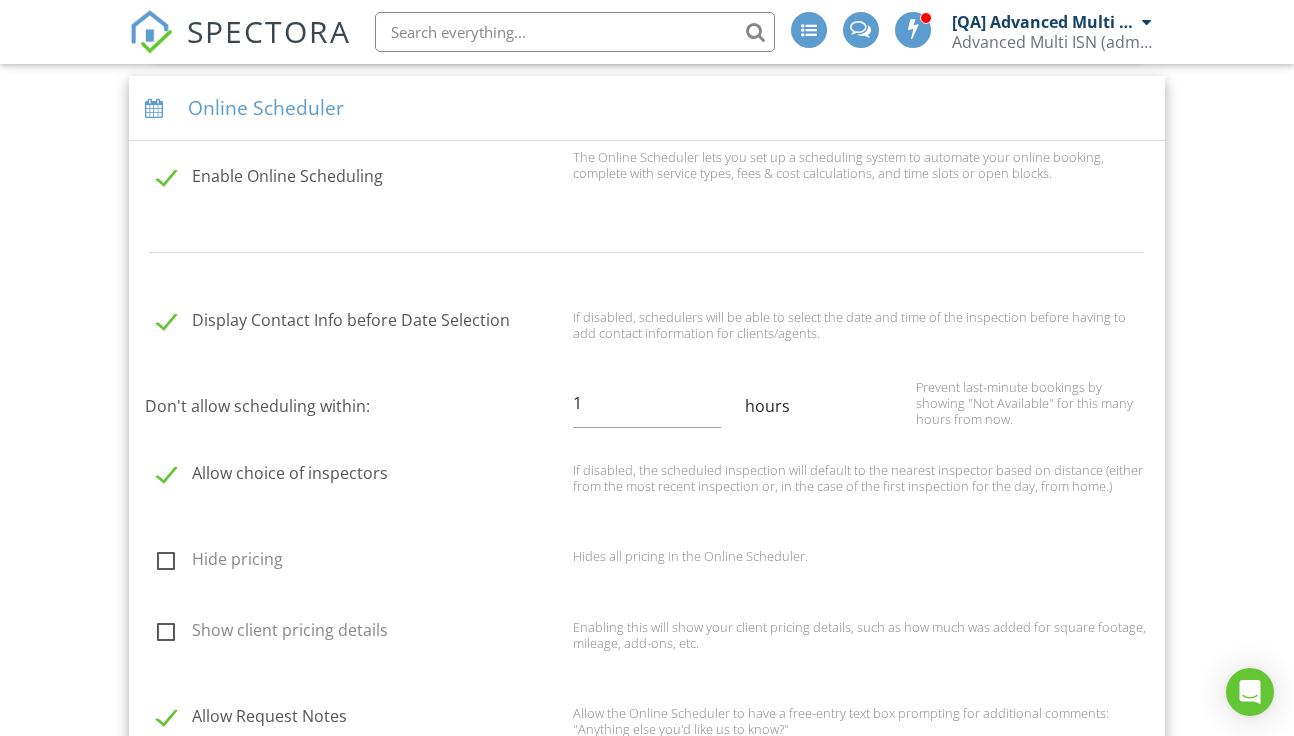scroll, scrollTop: 2654, scrollLeft: 0, axis: vertical 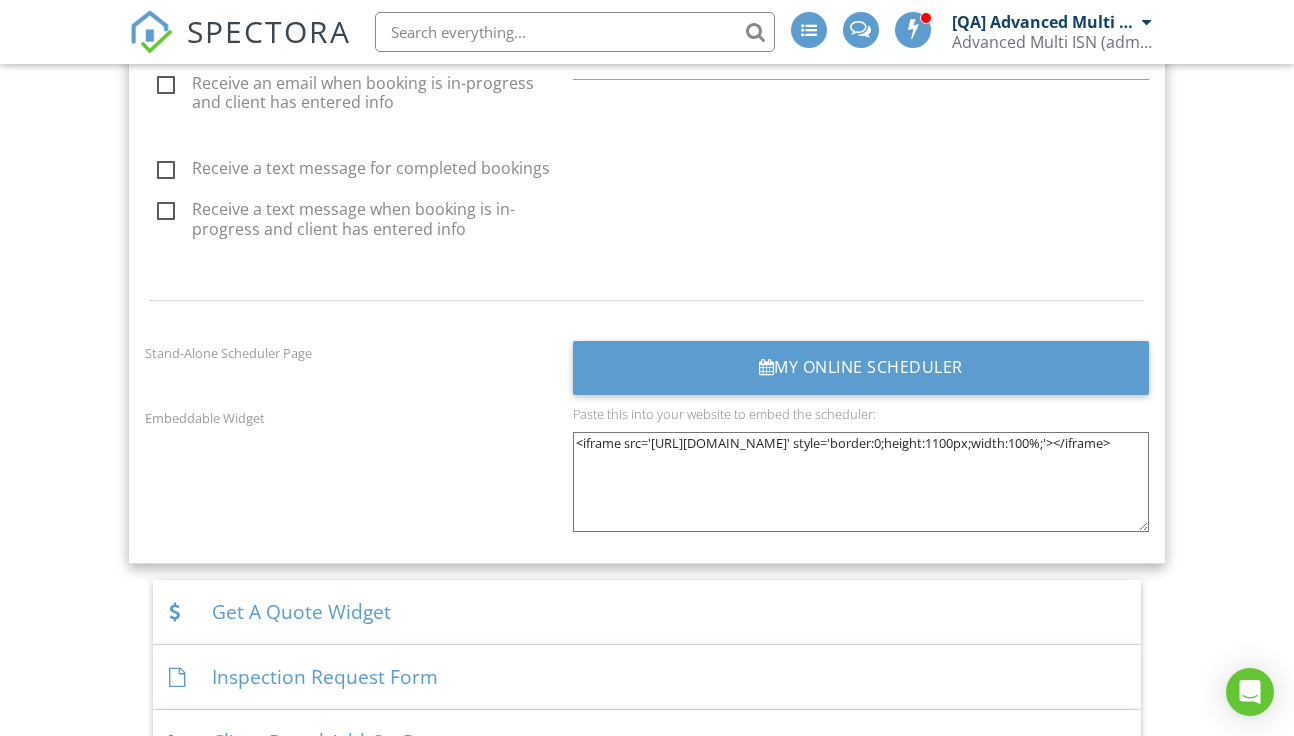 click at bounding box center (575, 32) 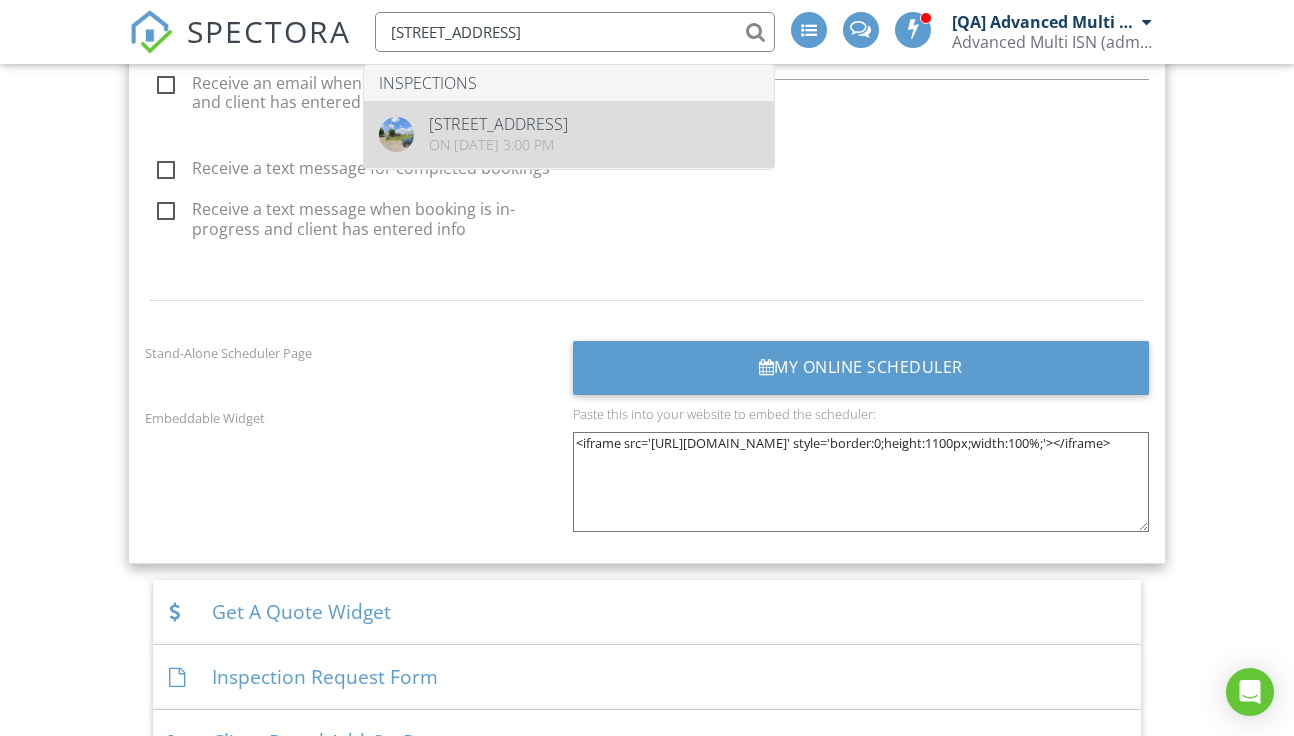 click on "1210 35th Ave, Council Bluffs, IA 51501" at bounding box center (498, 124) 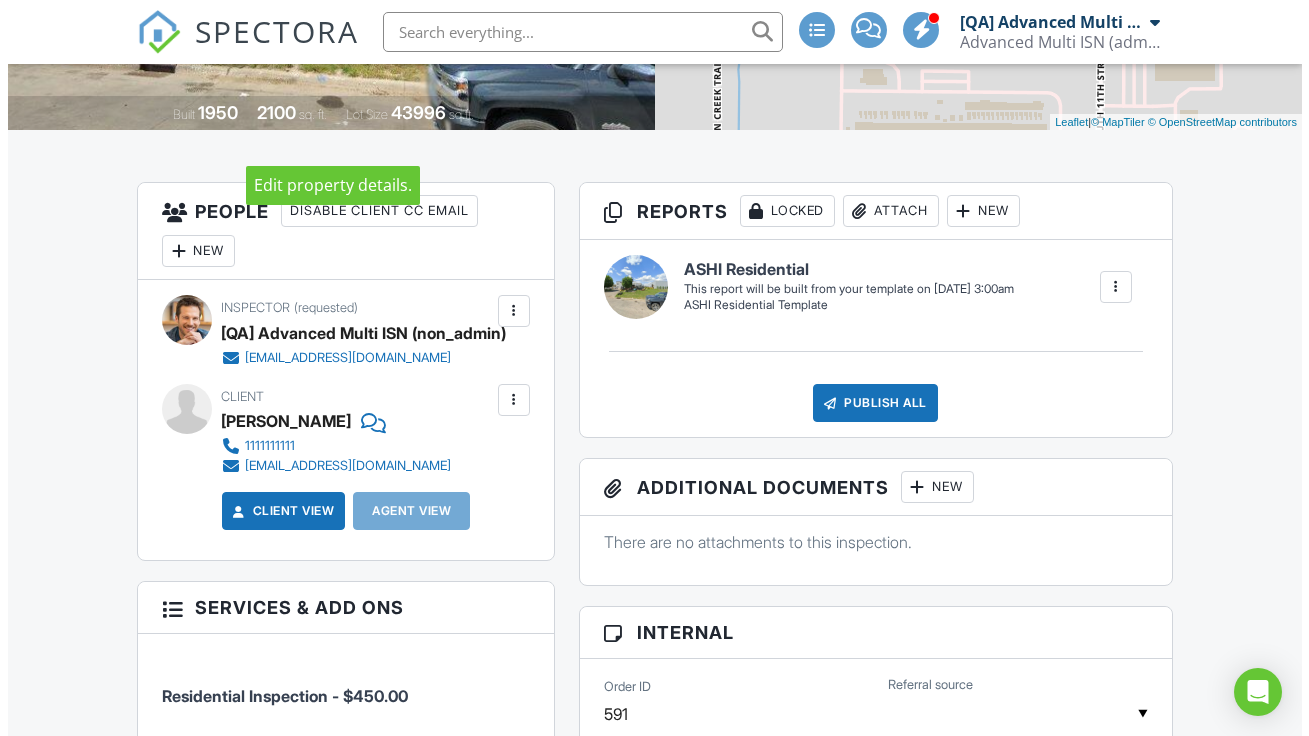 scroll, scrollTop: 0, scrollLeft: 0, axis: both 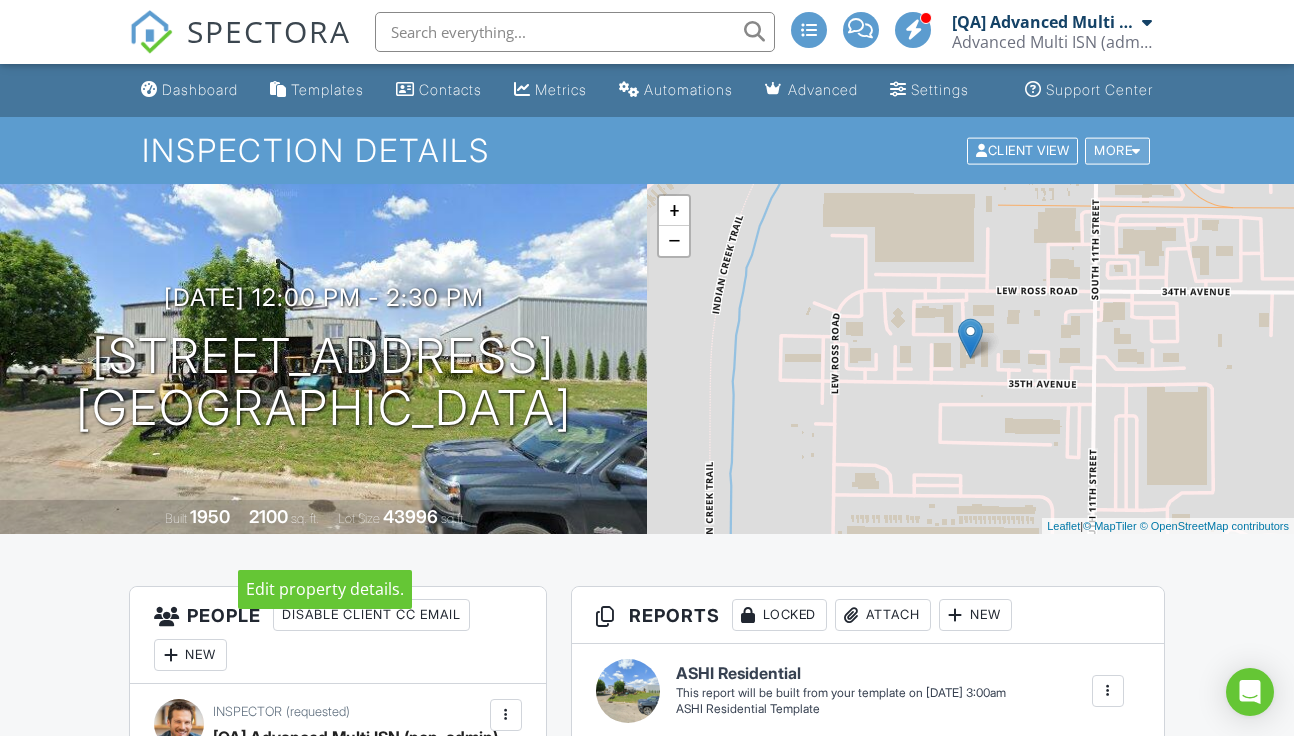 click on "More" at bounding box center (1117, 150) 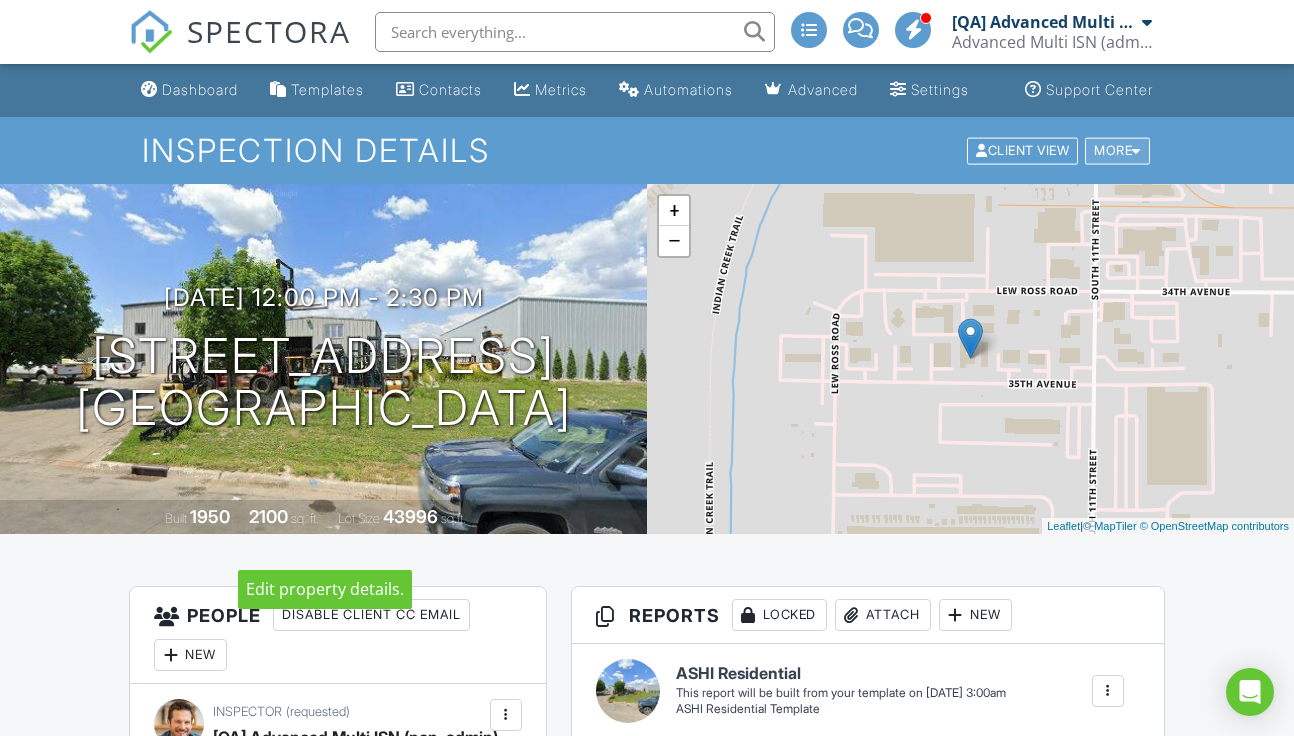 click on "More" at bounding box center (1117, 150) 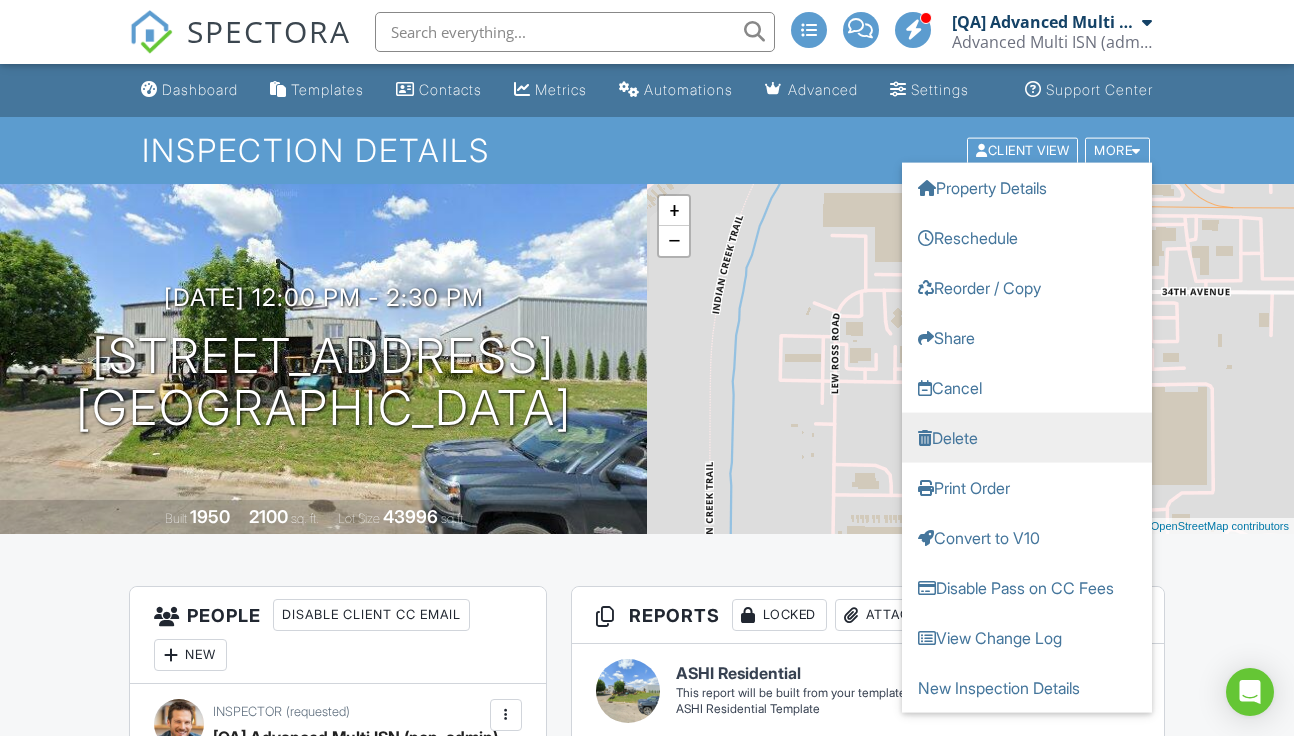 click on "Delete" at bounding box center [1027, 437] 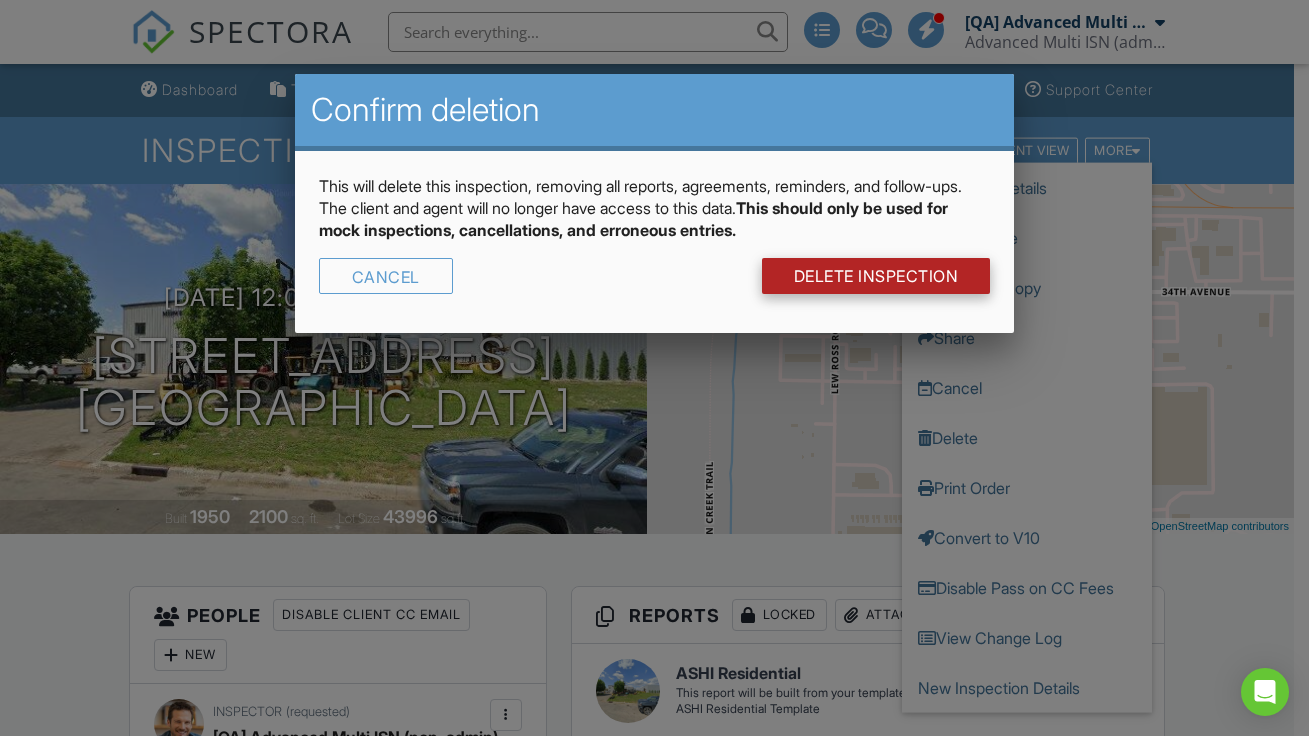 click on "DELETE Inspection" at bounding box center (876, 276) 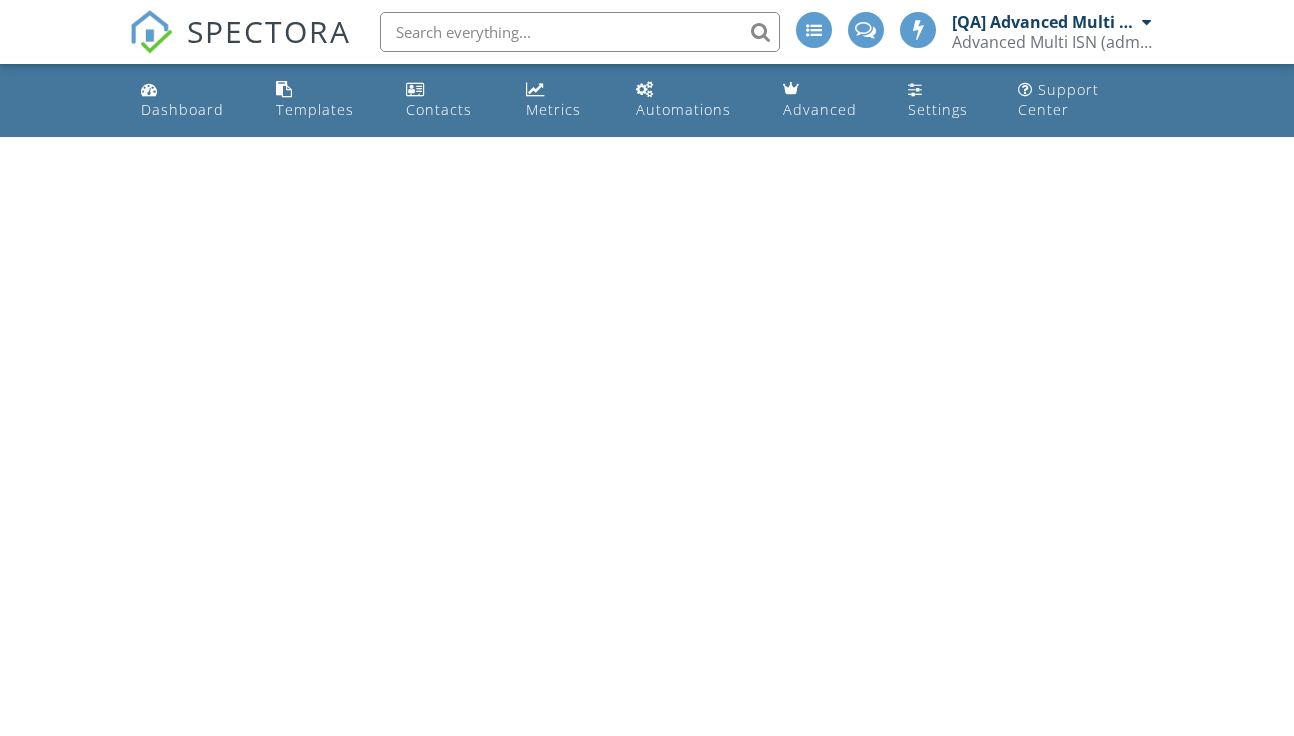 scroll, scrollTop: 0, scrollLeft: 0, axis: both 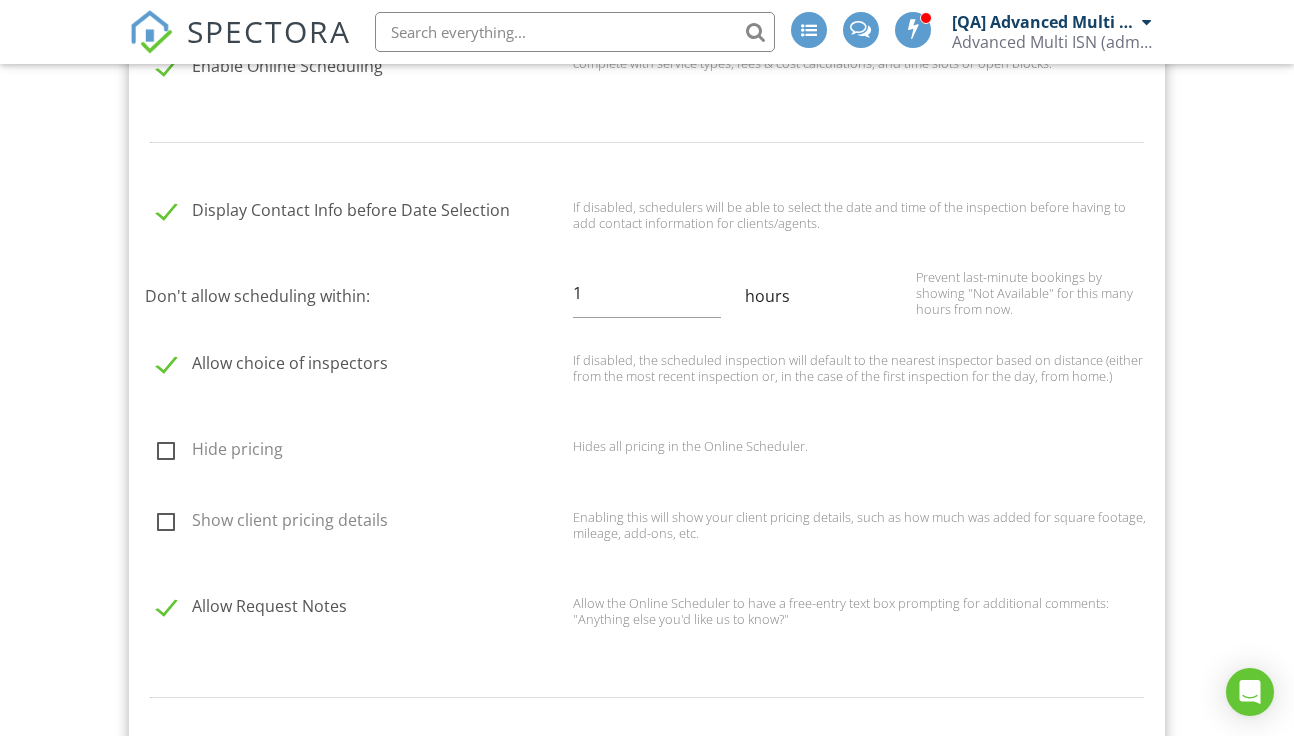 click on "Allow choice of inspectors" at bounding box center [359, 366] 